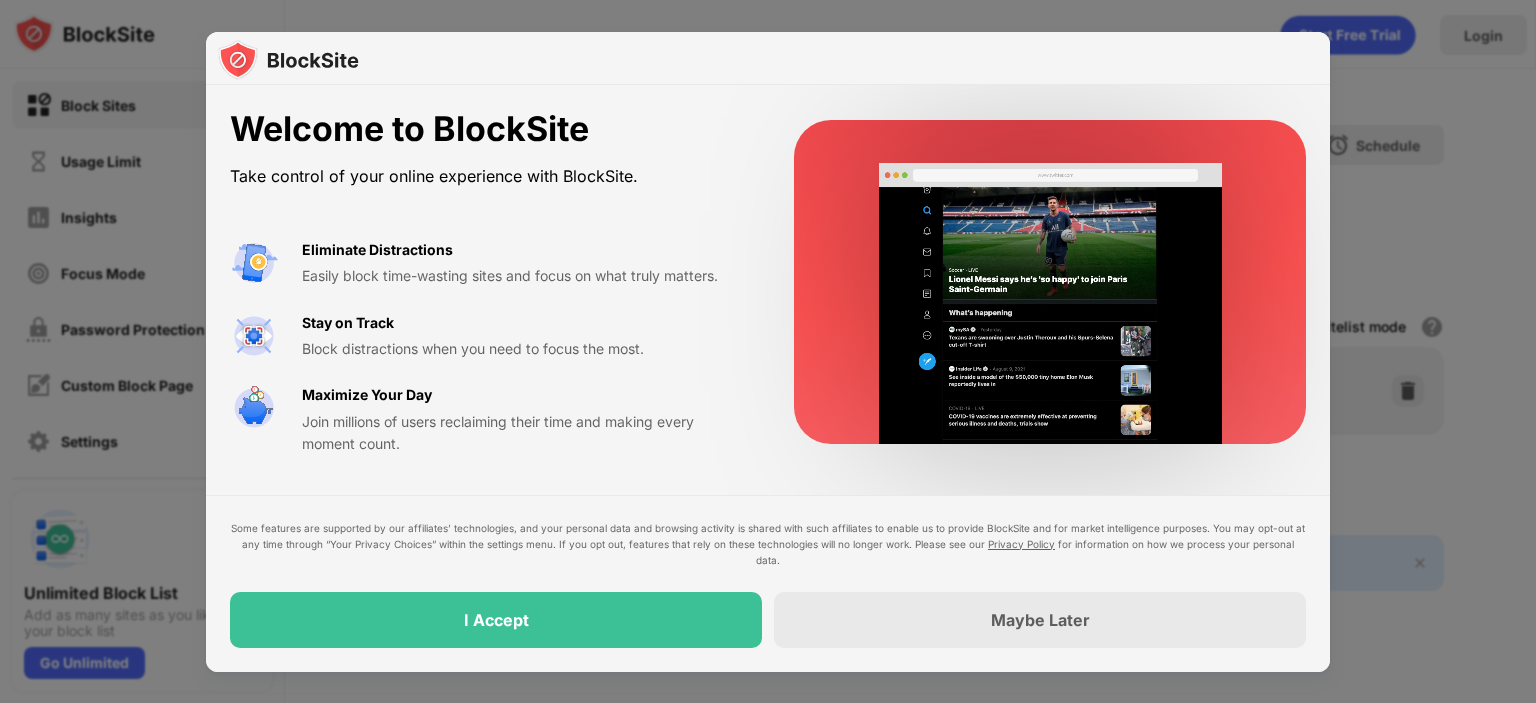 scroll, scrollTop: 0, scrollLeft: 0, axis: both 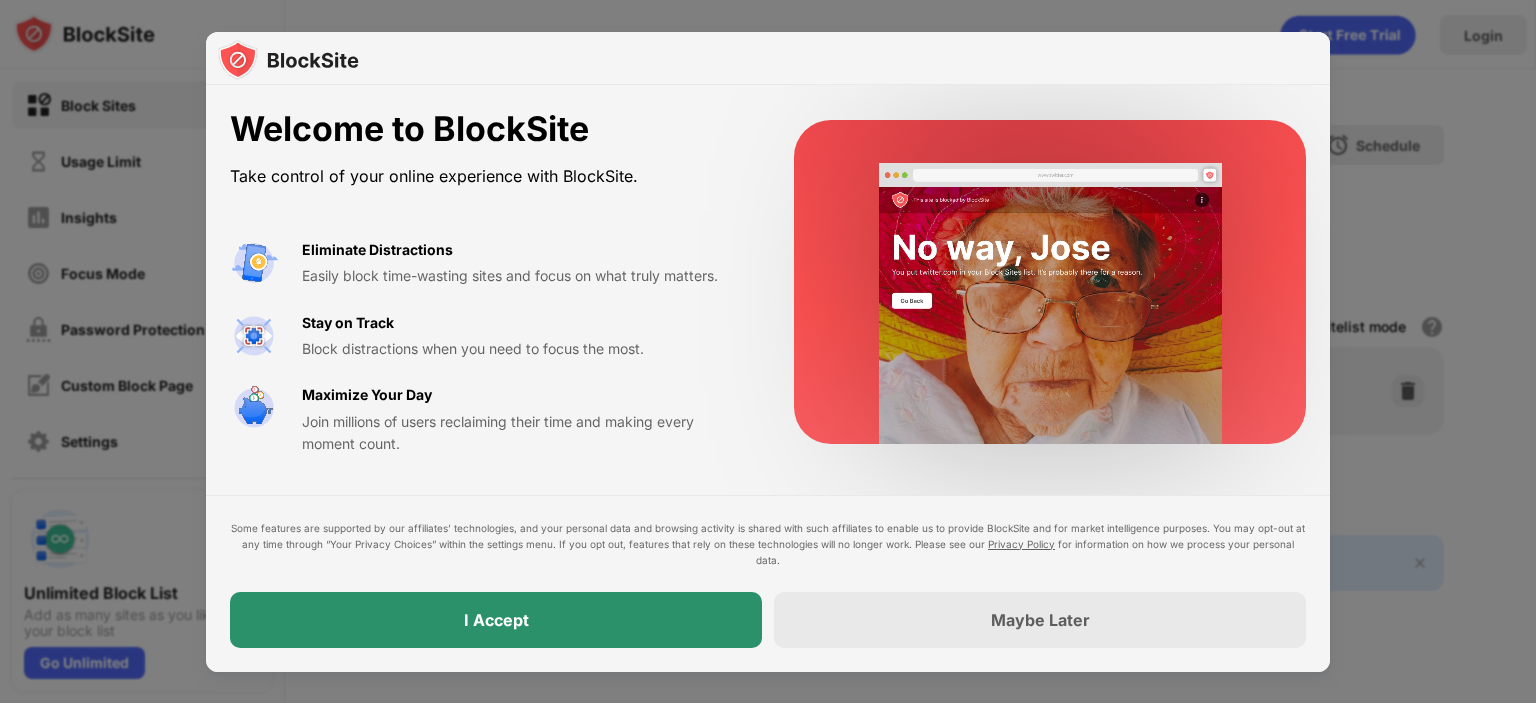click on "I Accept" at bounding box center [496, 620] 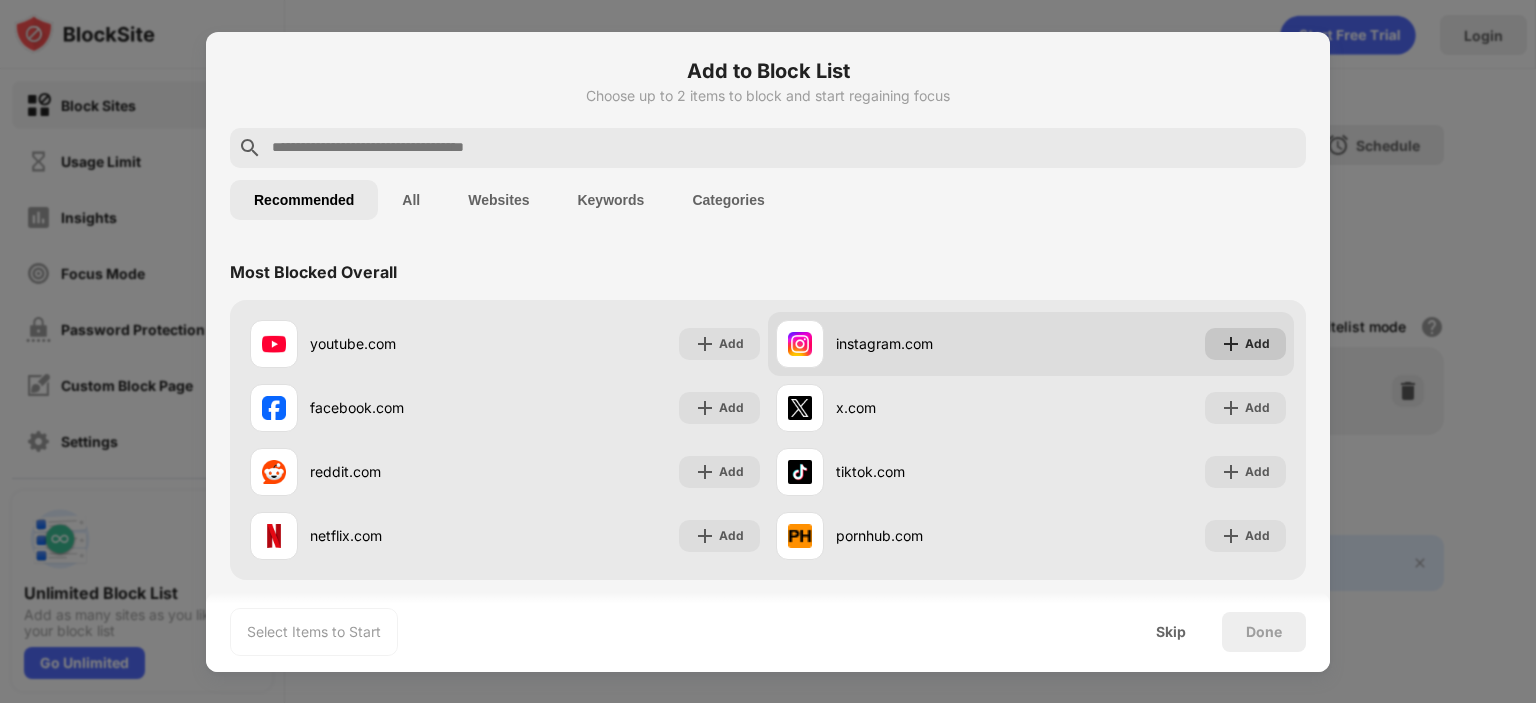 click on "Add" at bounding box center [1257, 344] 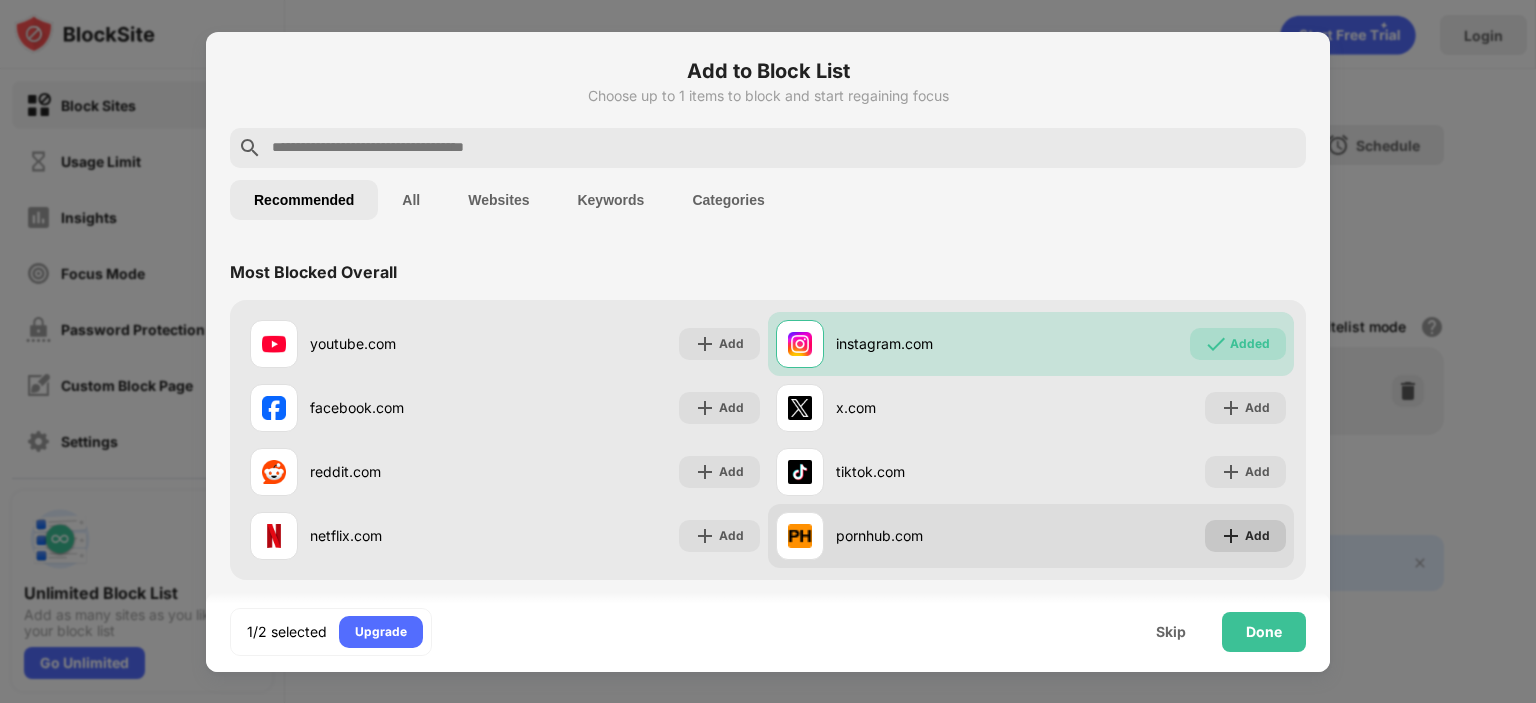 click at bounding box center (1231, 536) 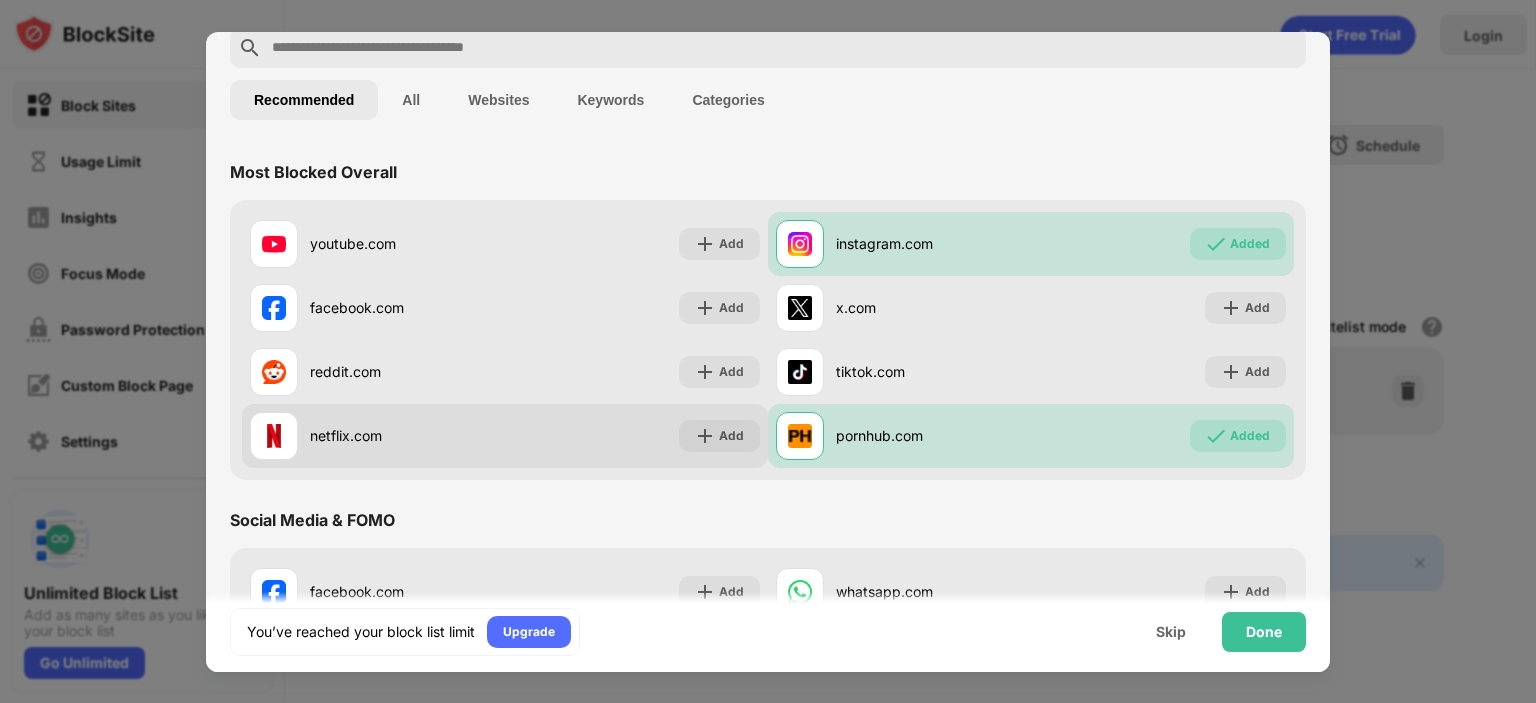 scroll, scrollTop: 0, scrollLeft: 0, axis: both 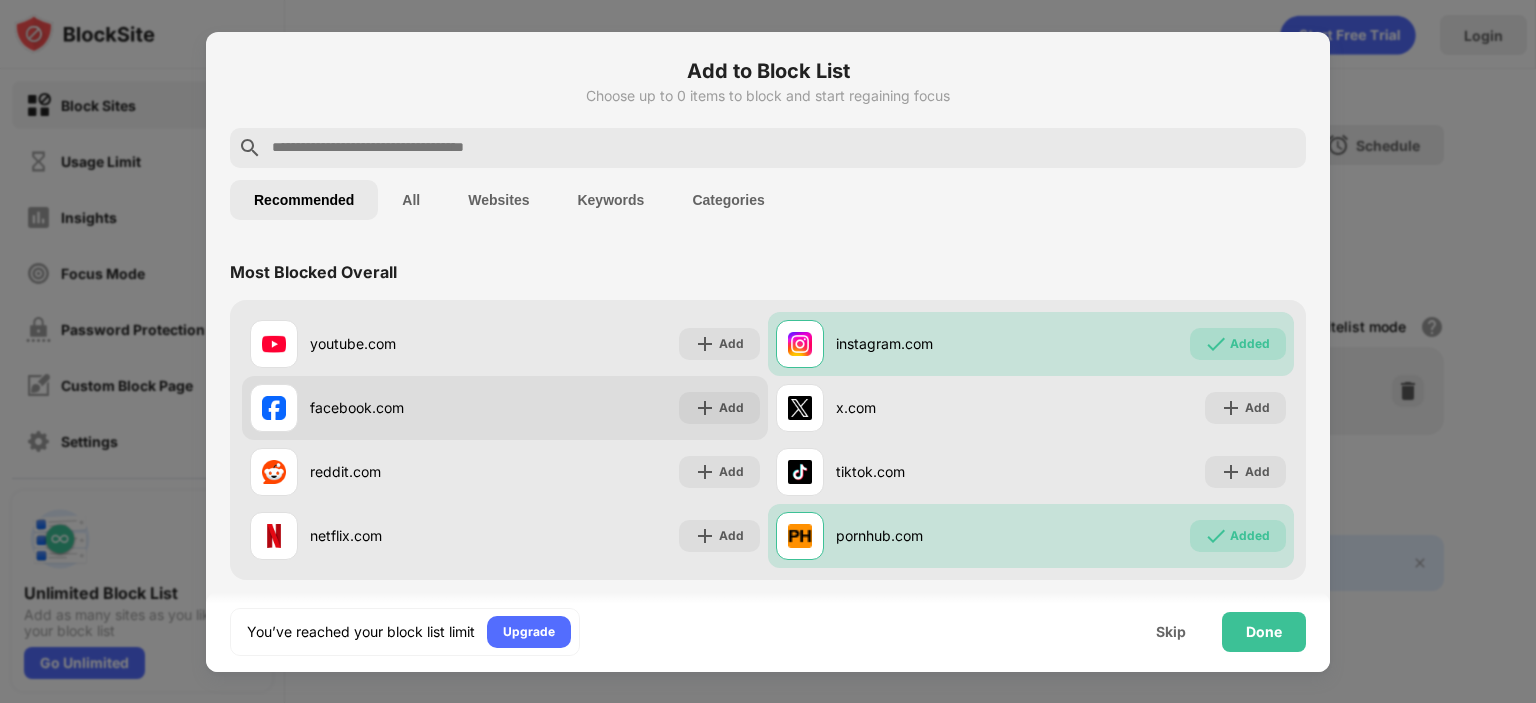 click on "Add" at bounding box center (719, 408) 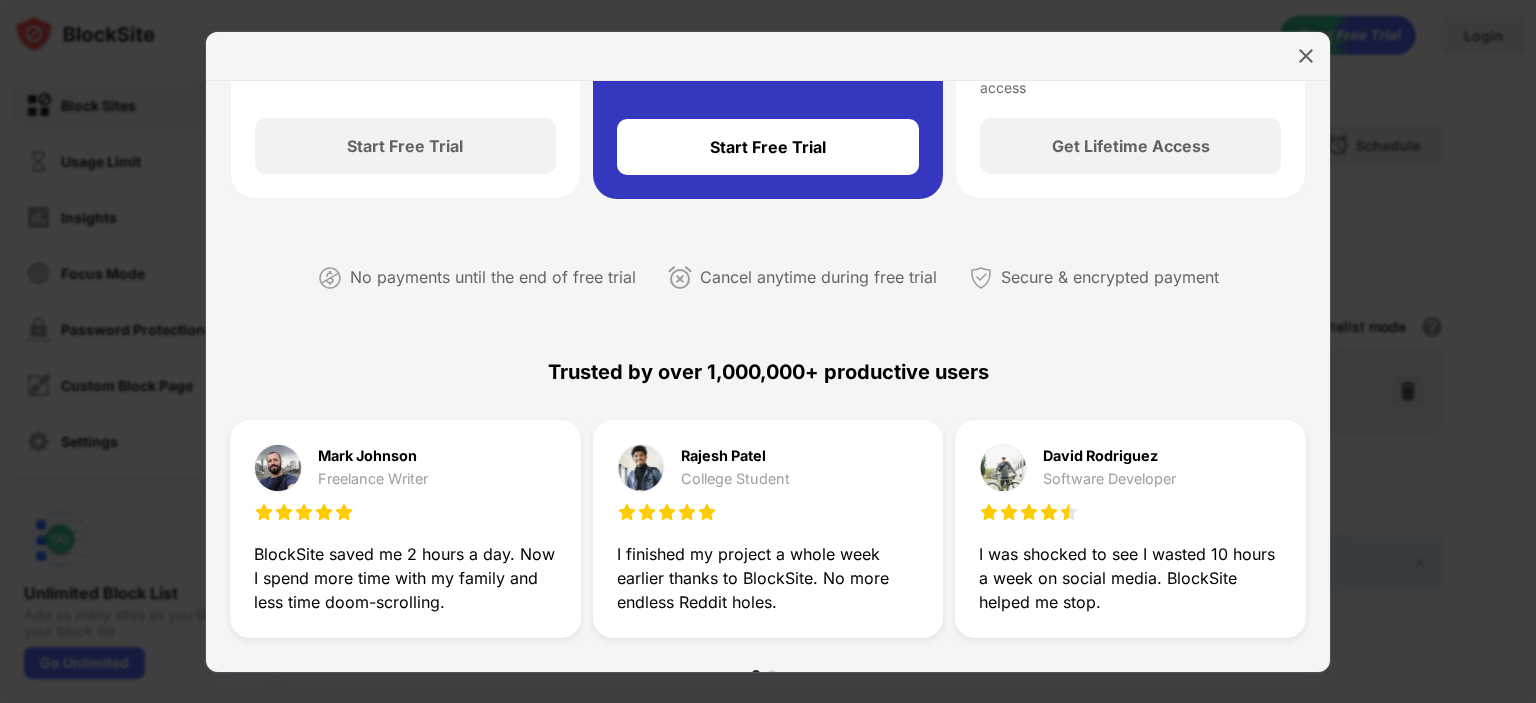 scroll, scrollTop: 0, scrollLeft: 0, axis: both 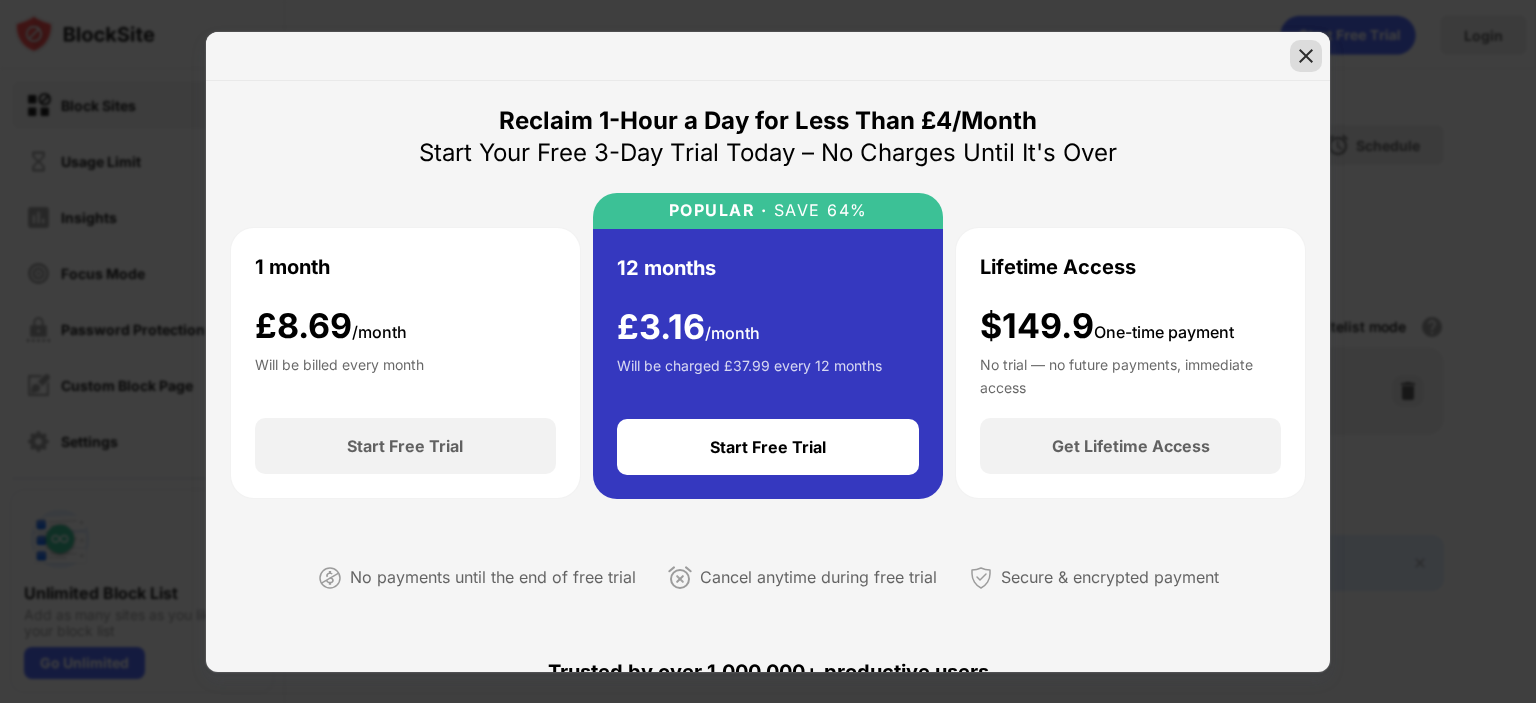 click at bounding box center (1306, 56) 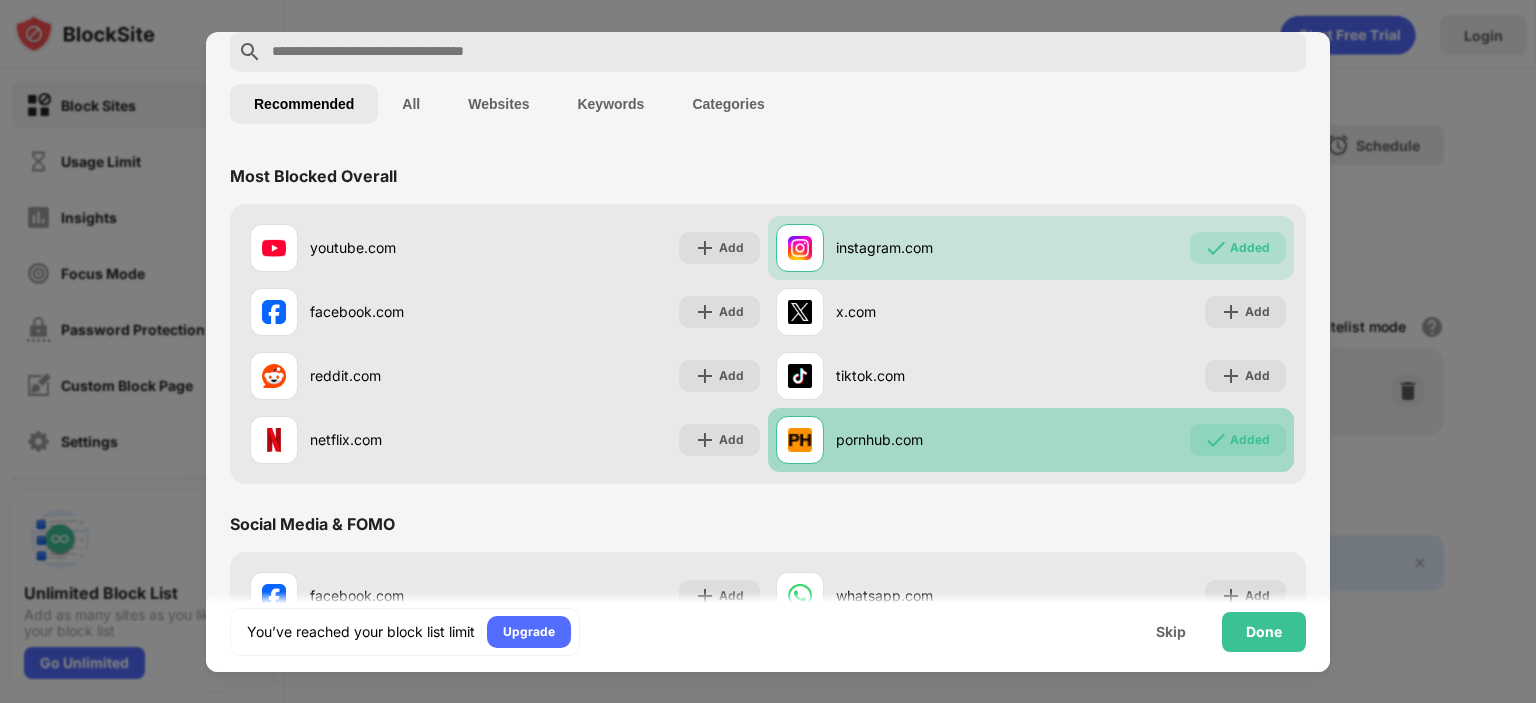 scroll, scrollTop: 100, scrollLeft: 0, axis: vertical 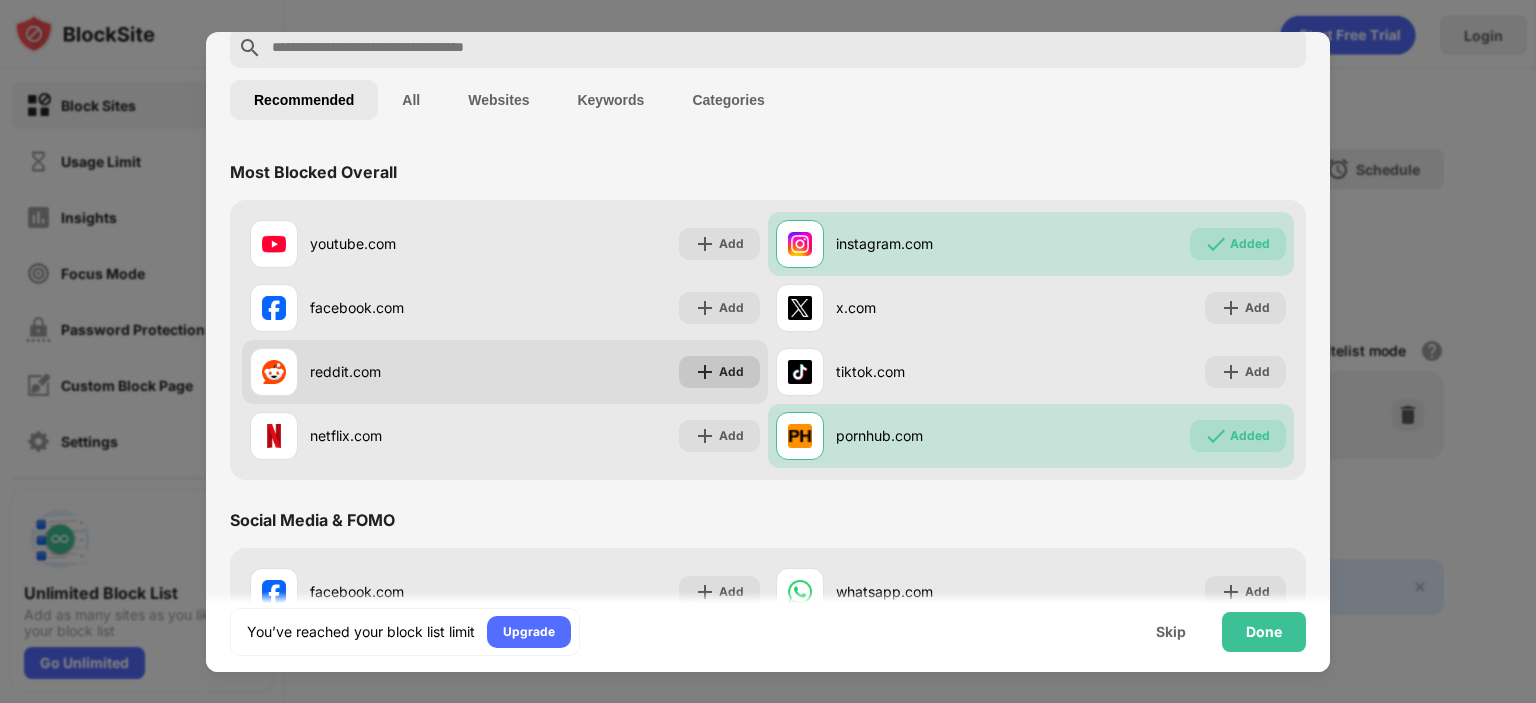 click at bounding box center (705, 372) 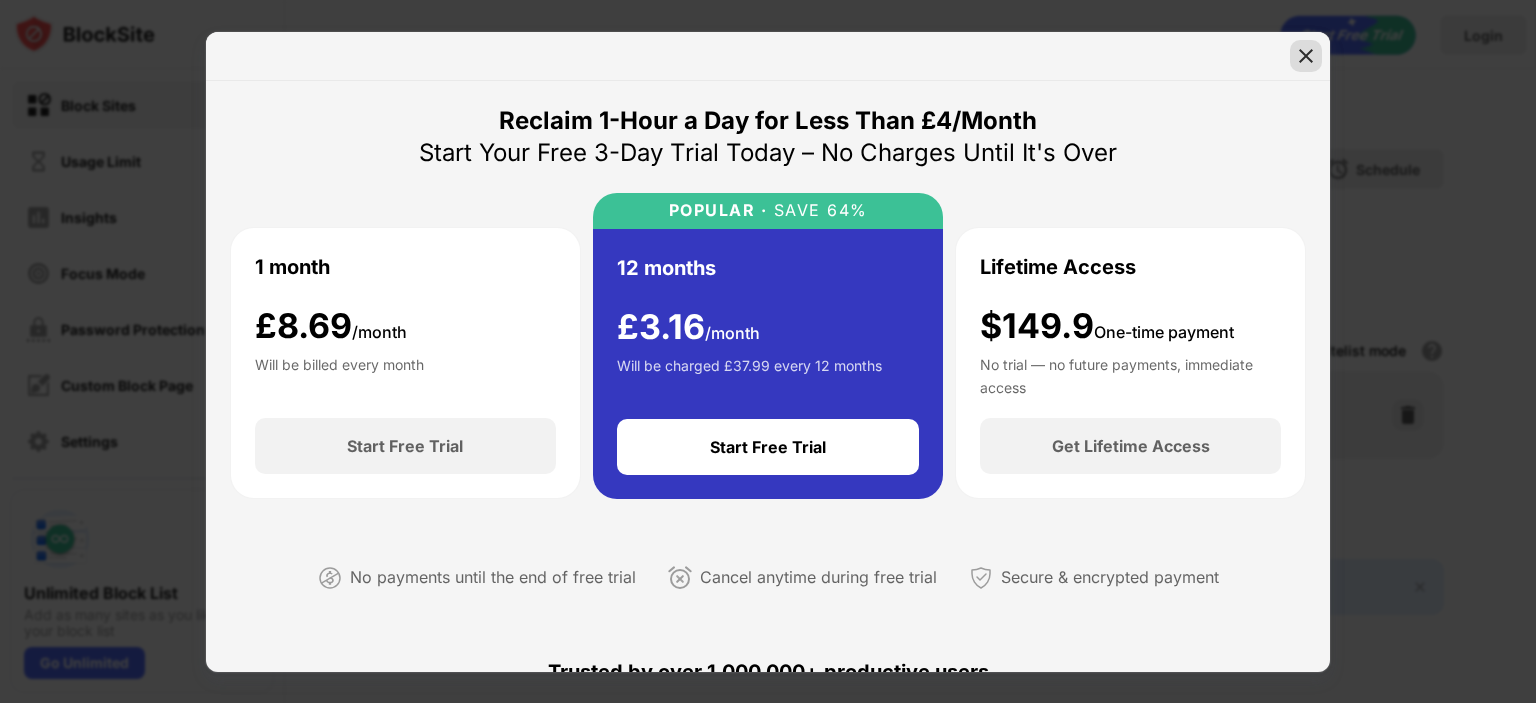 click at bounding box center (1306, 56) 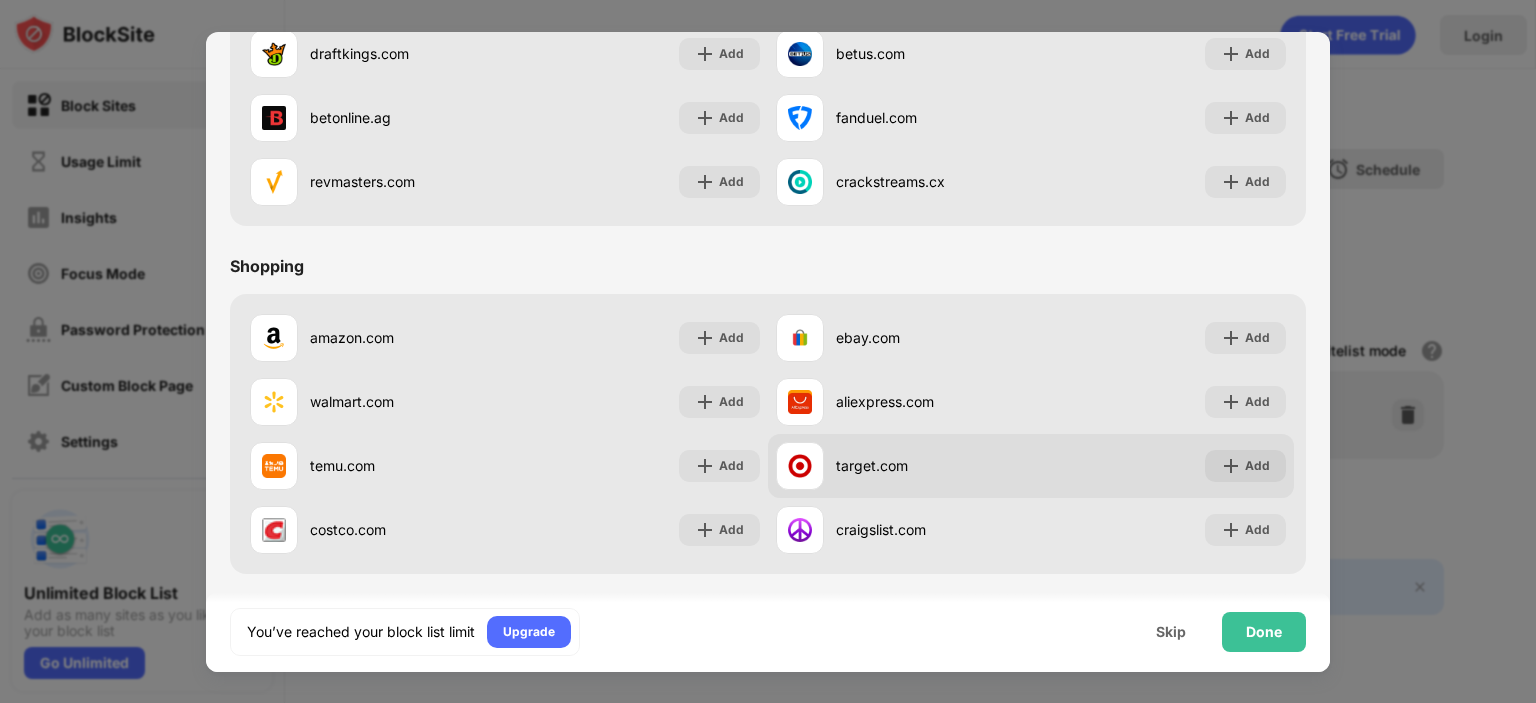 scroll, scrollTop: 2096, scrollLeft: 0, axis: vertical 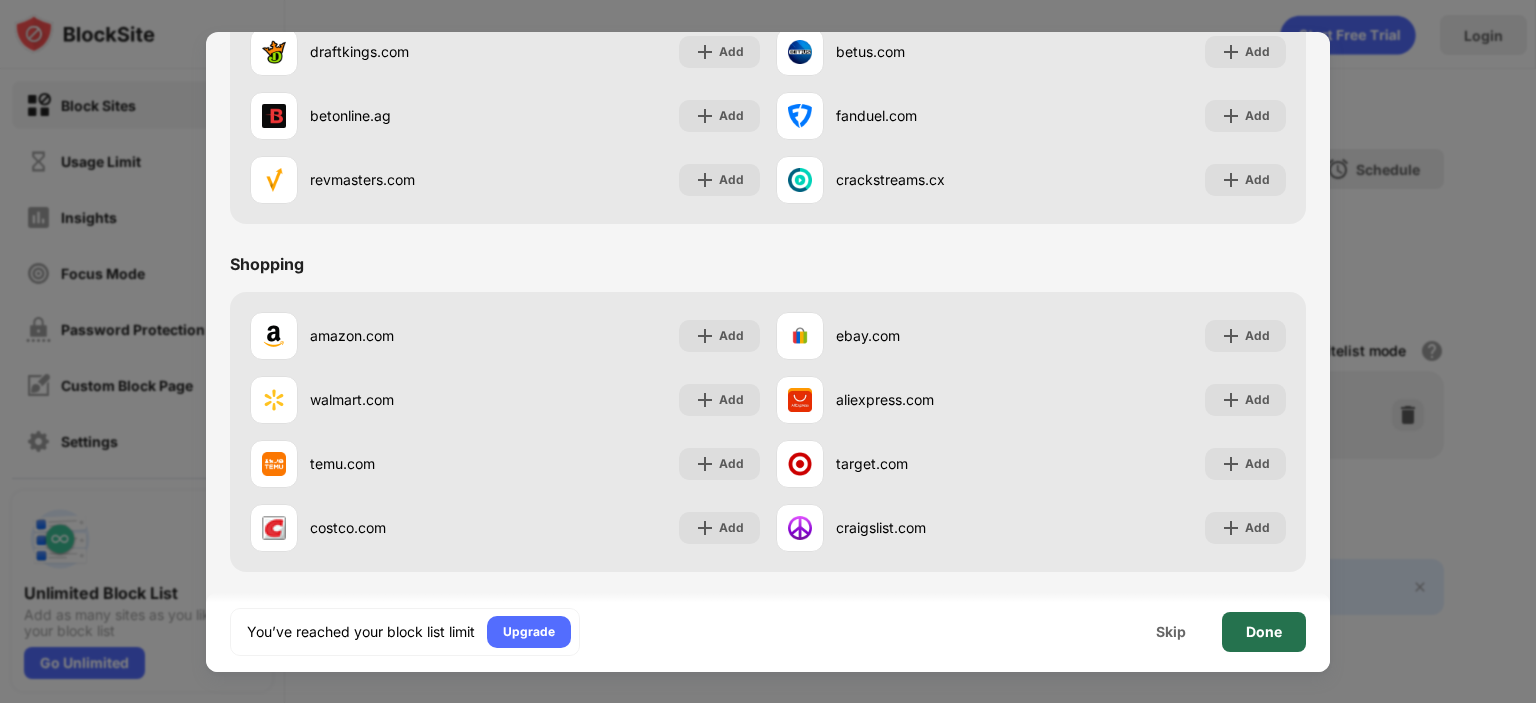 click on "Done" at bounding box center [1264, 632] 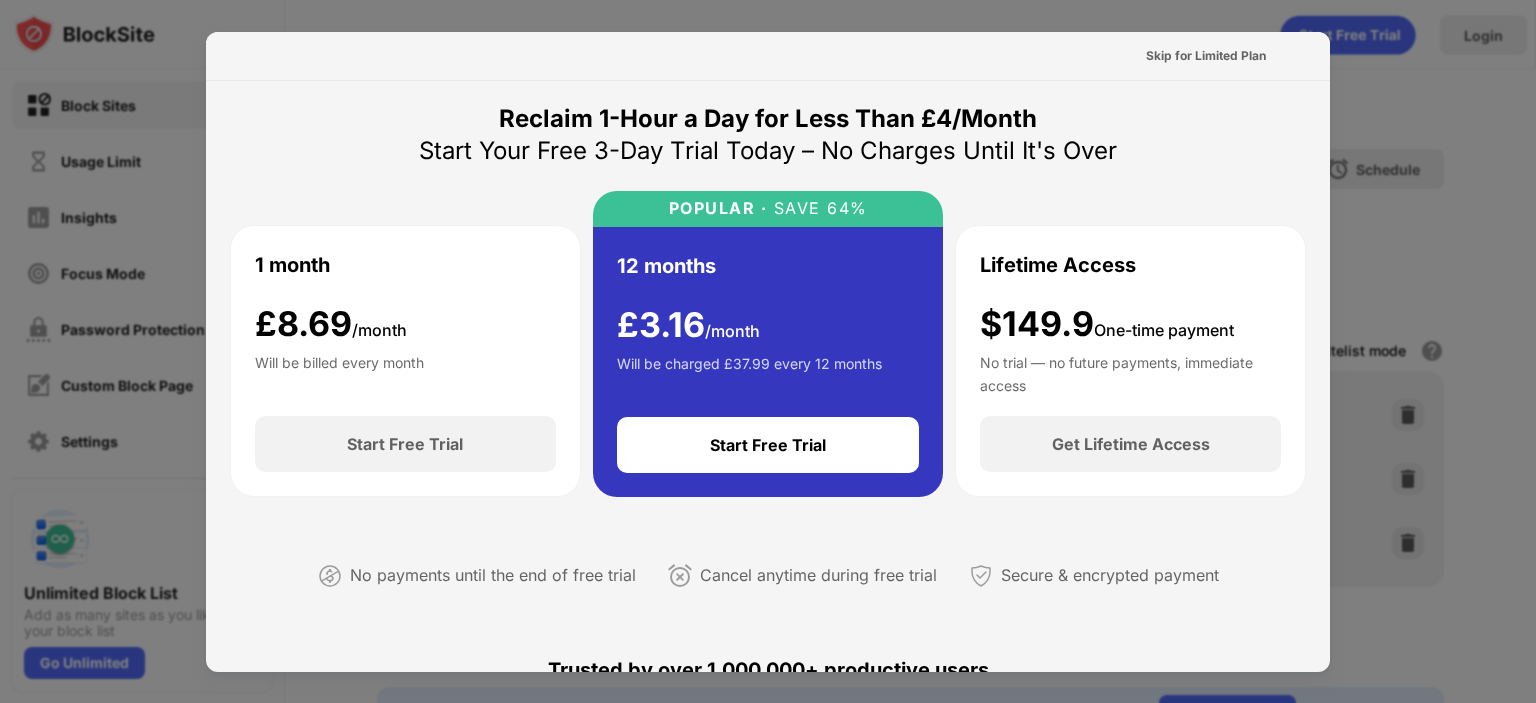 scroll, scrollTop: 0, scrollLeft: 0, axis: both 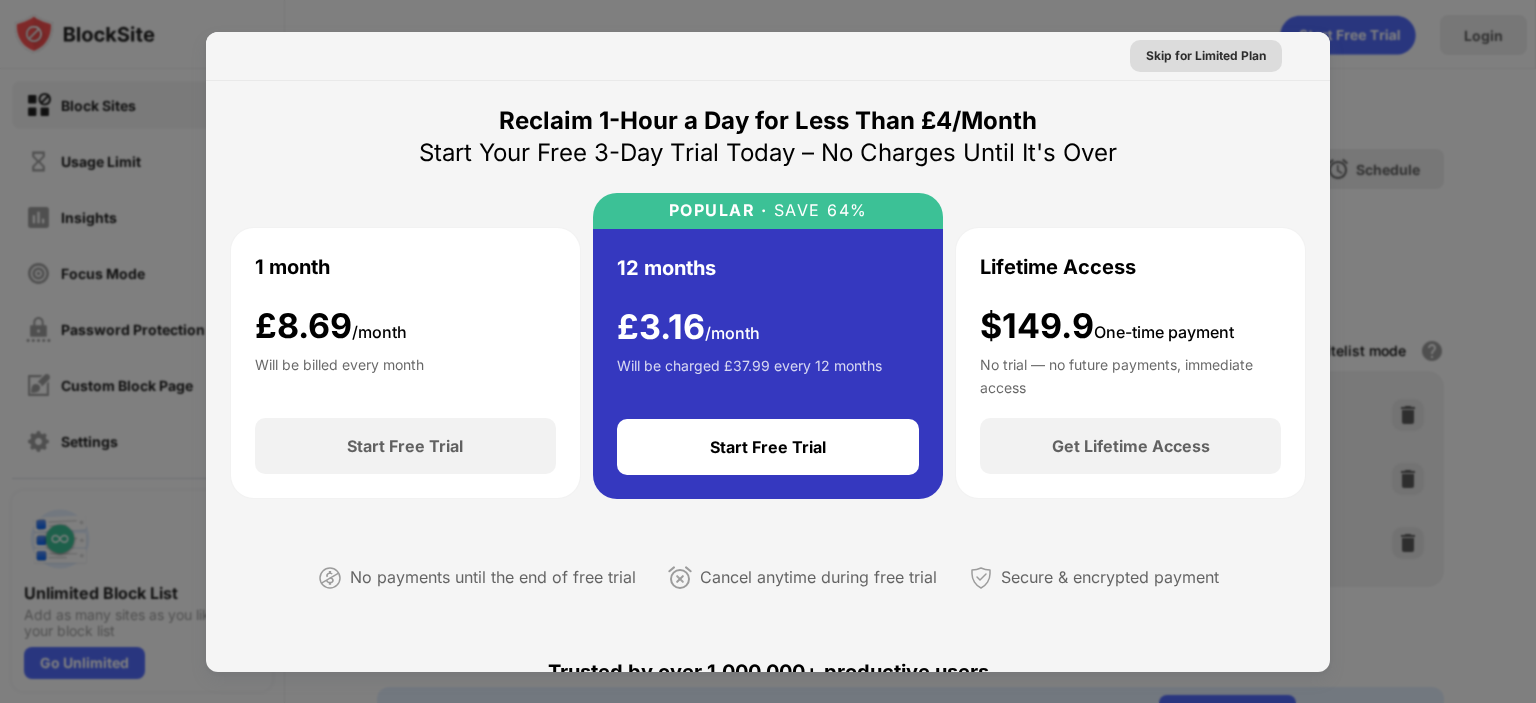 click on "Skip for Limited Plan" at bounding box center (1206, 56) 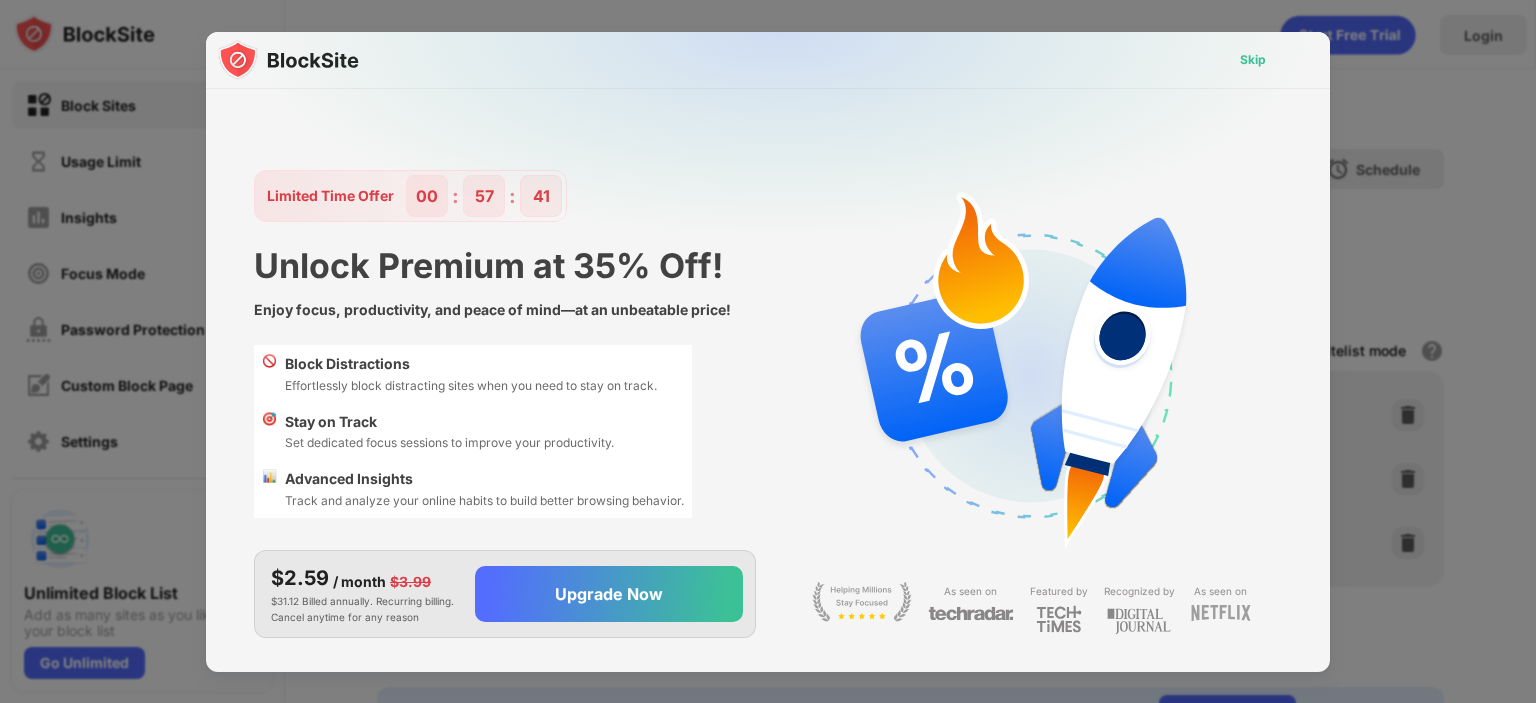 click on "Skip" at bounding box center [1253, 60] 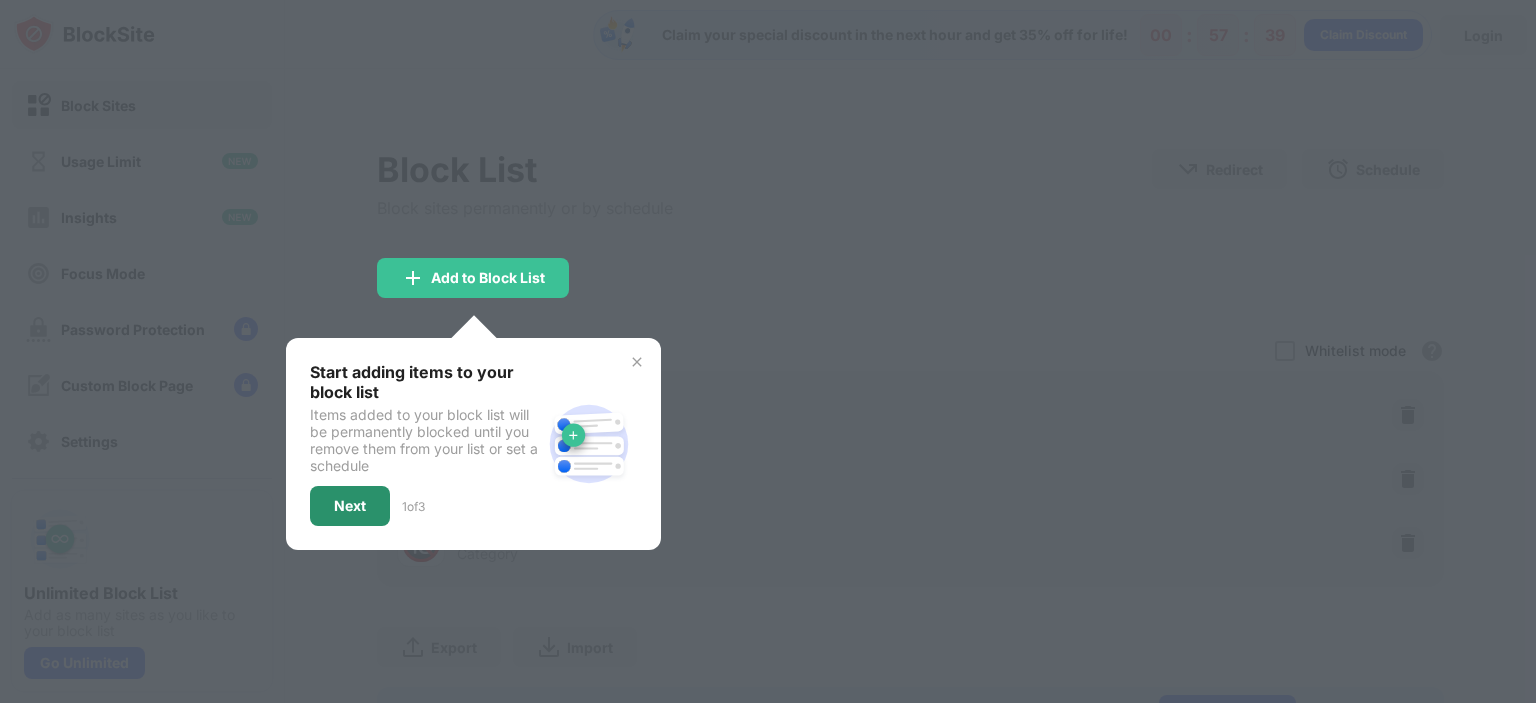 click on "Next" at bounding box center [350, 506] 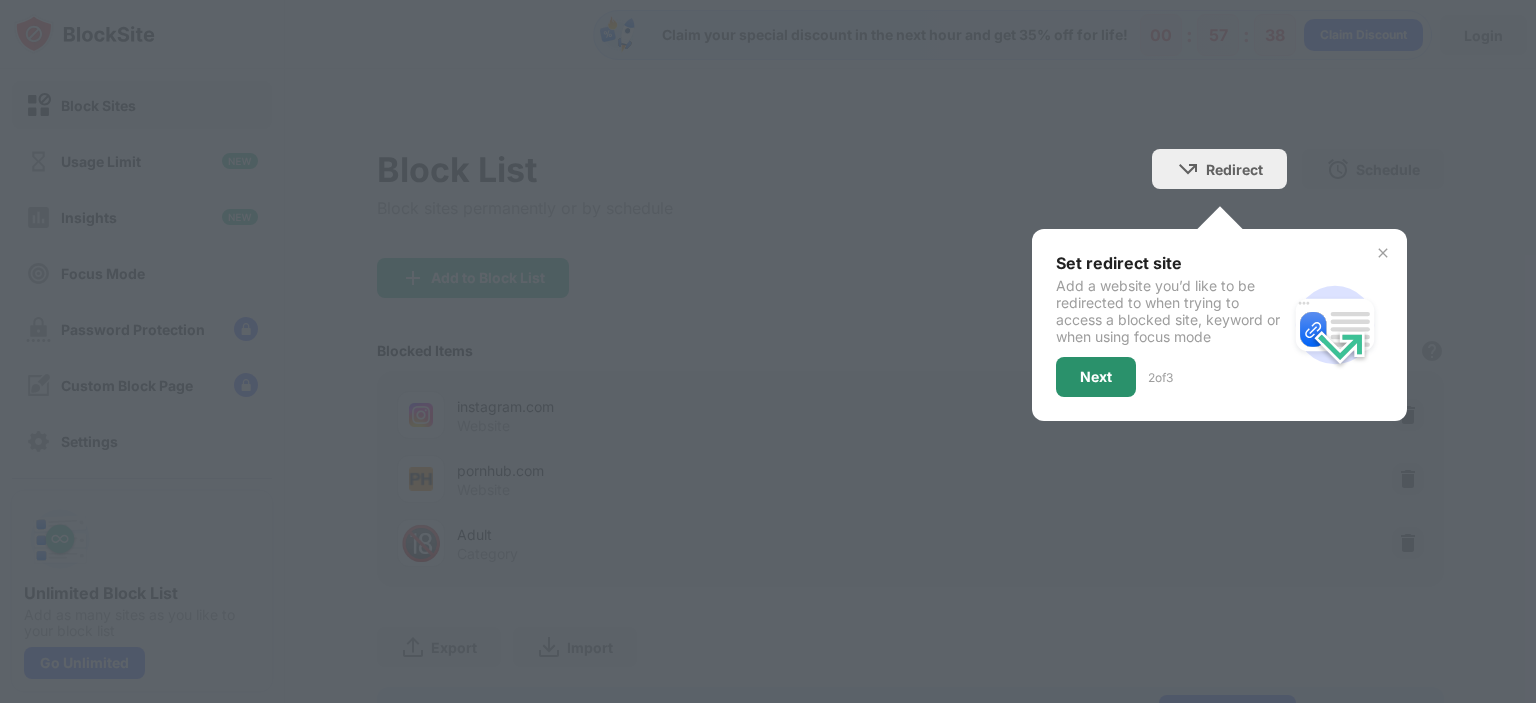 click on "Next" at bounding box center [1096, 377] 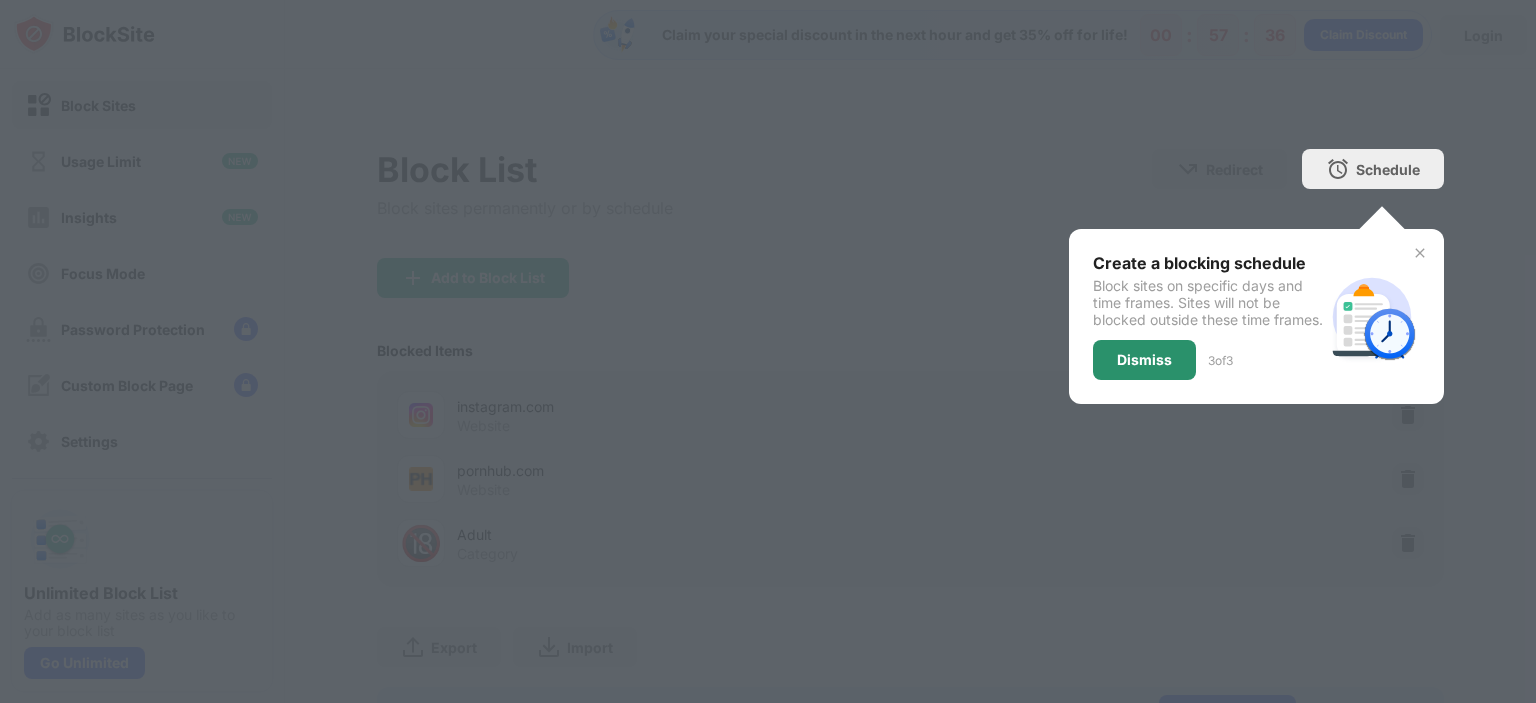 click on "Dismiss" at bounding box center (1144, 360) 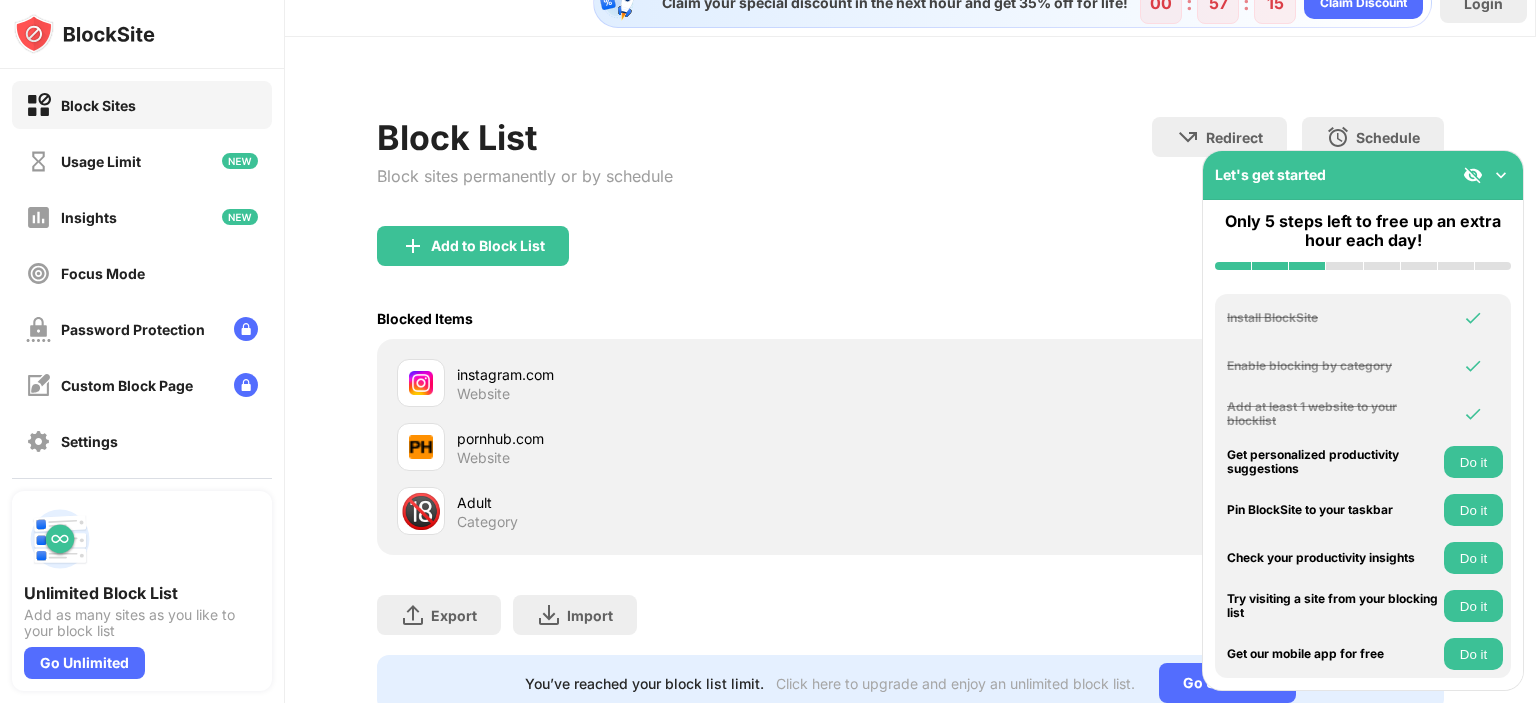 scroll, scrollTop: 100, scrollLeft: 0, axis: vertical 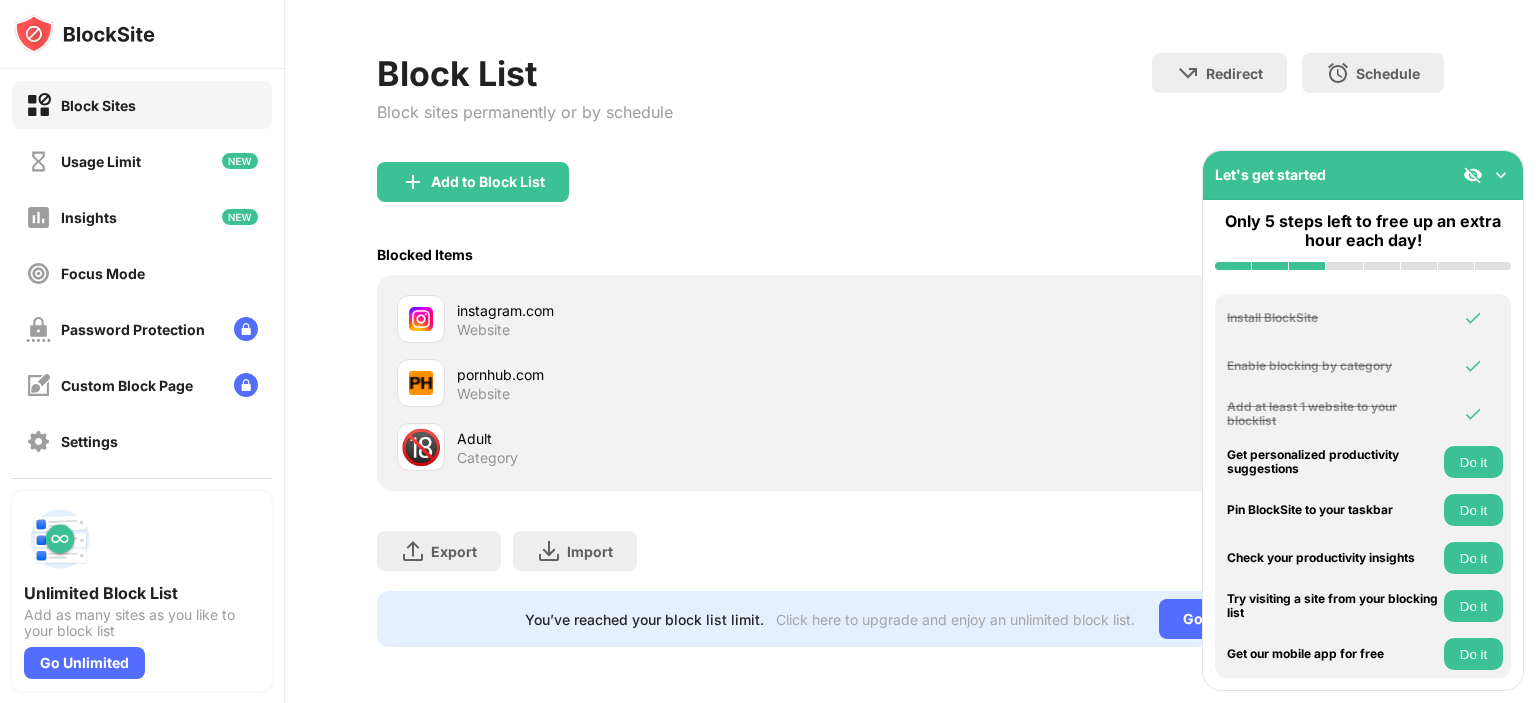 click on "Do it" at bounding box center (1473, 654) 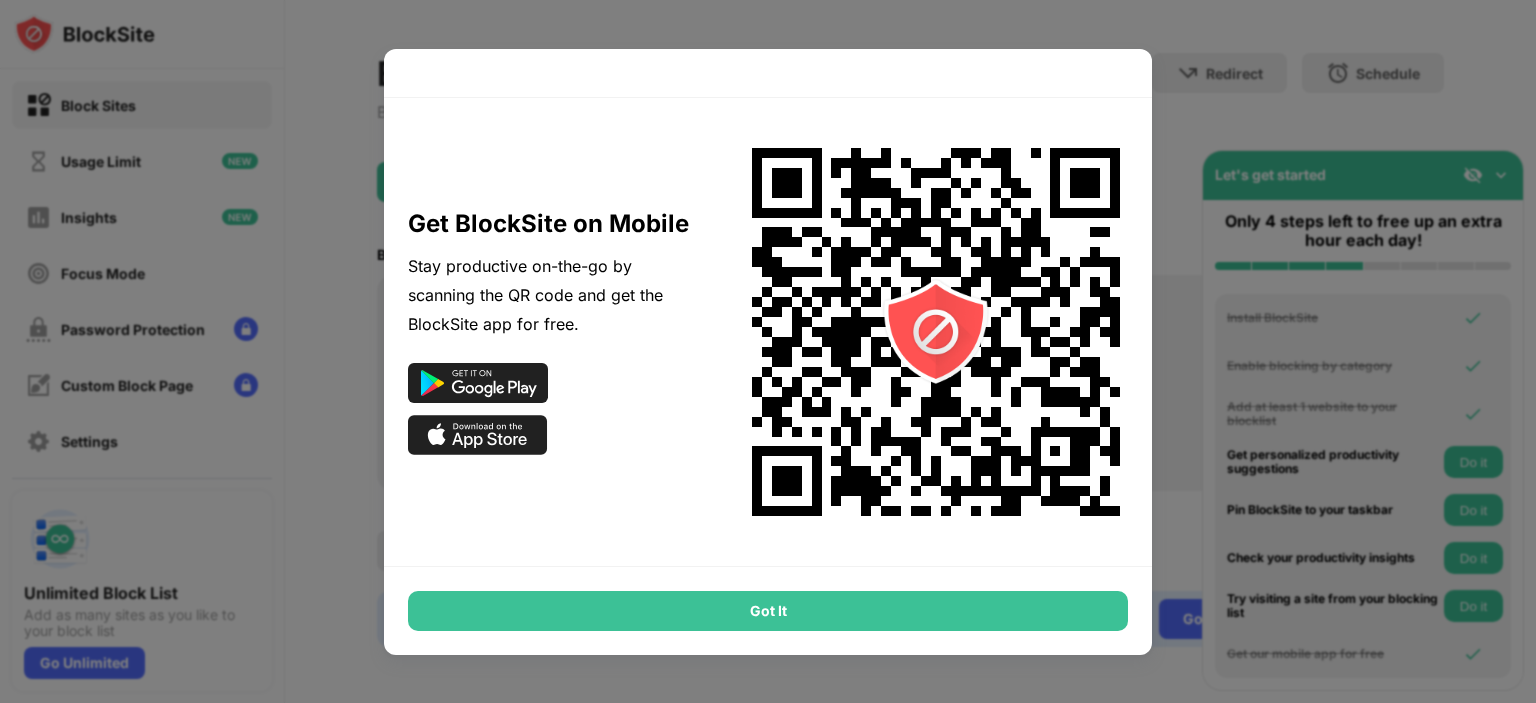 click on "Got It" at bounding box center [768, 611] 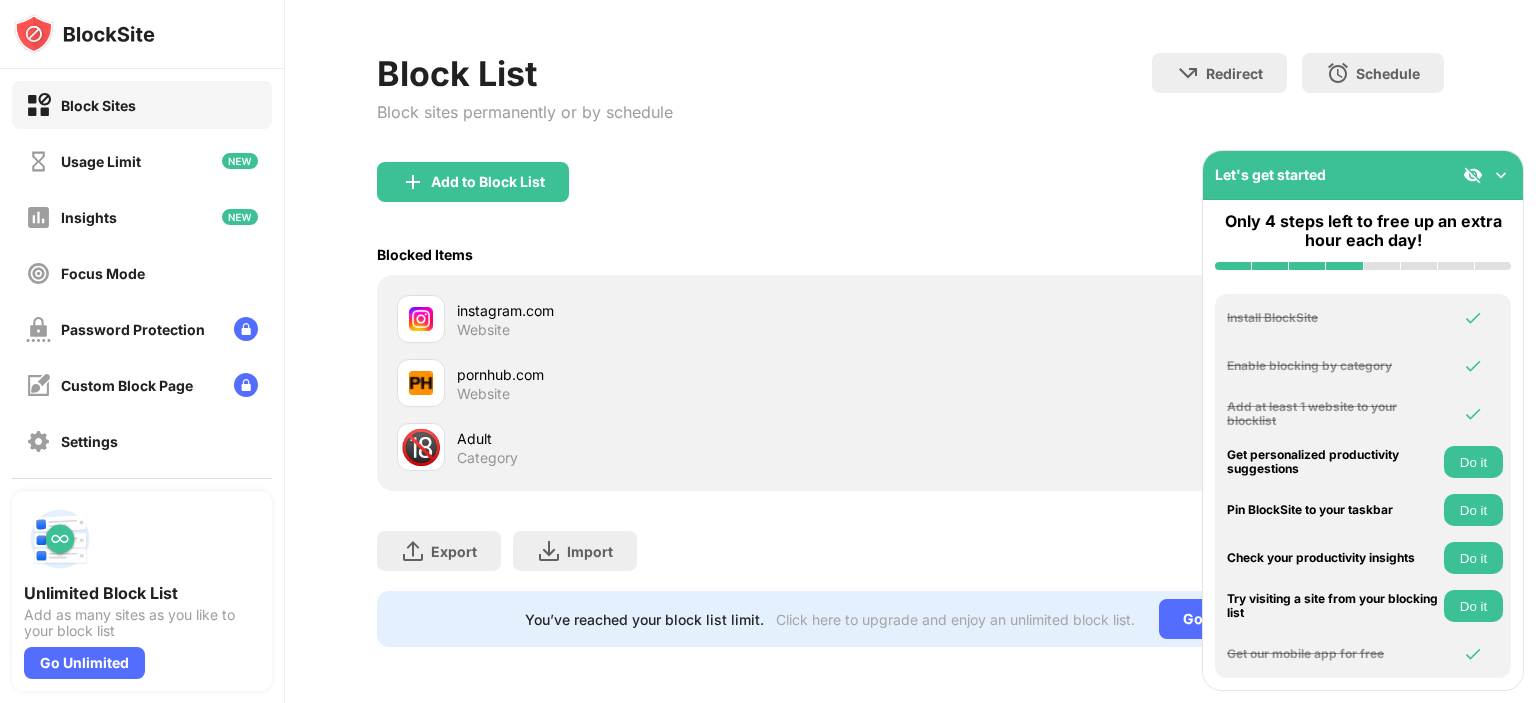 click on "Do it" at bounding box center (1473, 606) 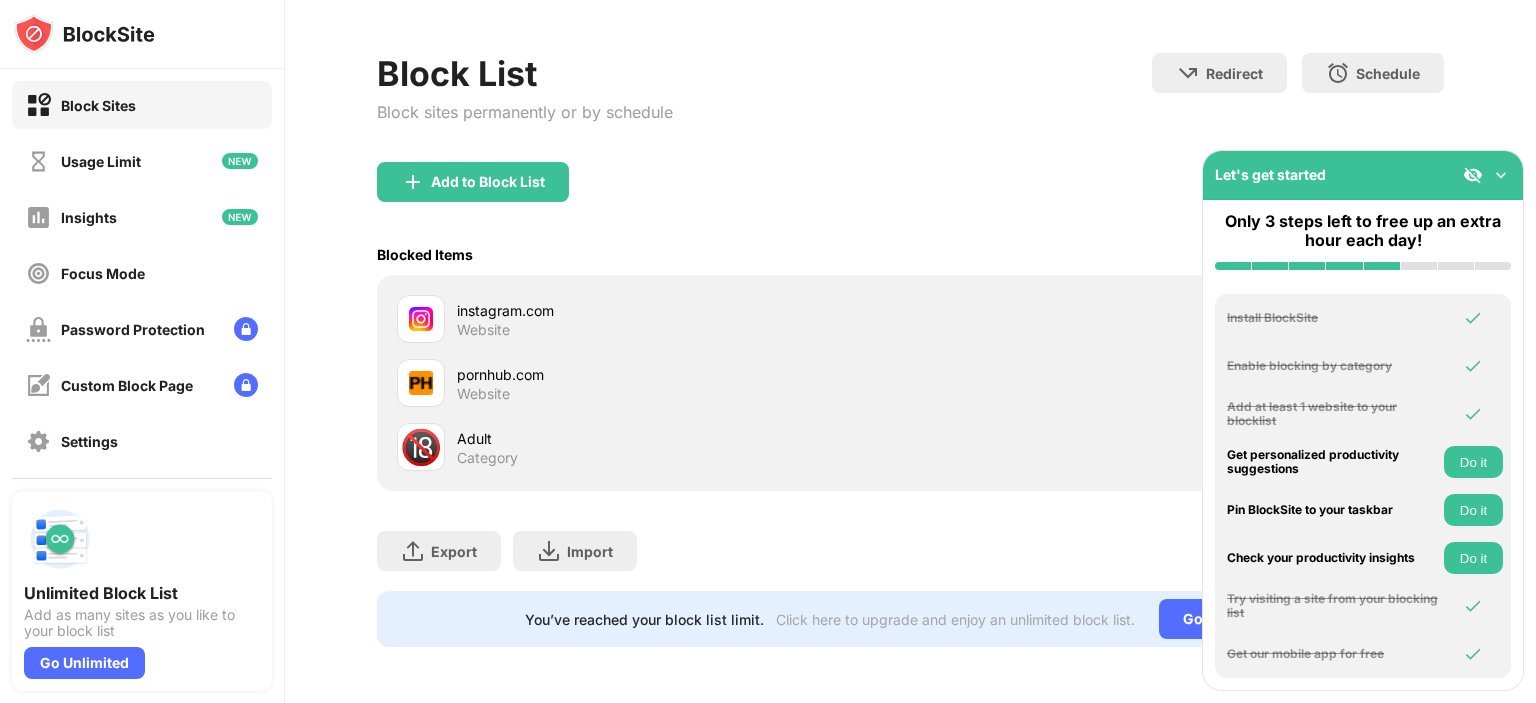 click at bounding box center (1501, 175) 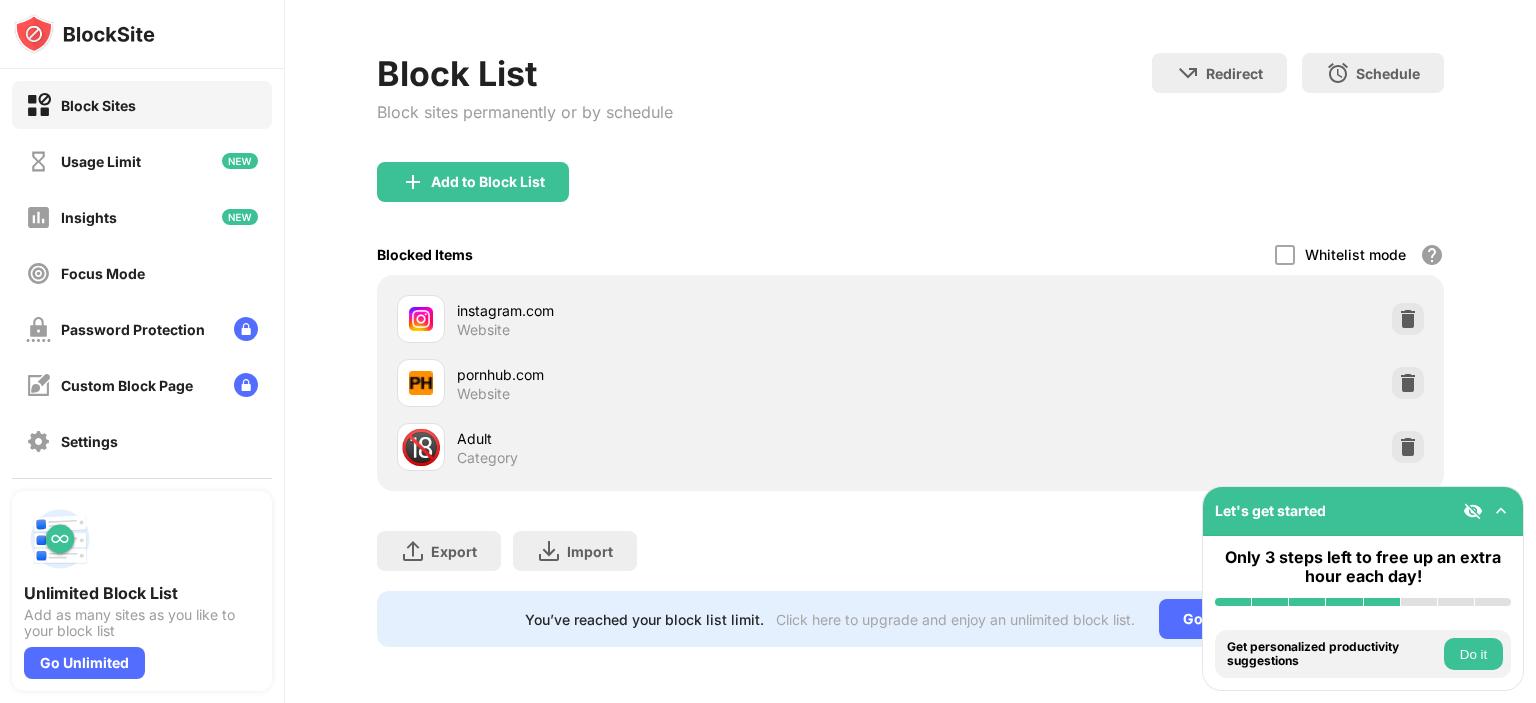 click on "Do it" at bounding box center (1473, 654) 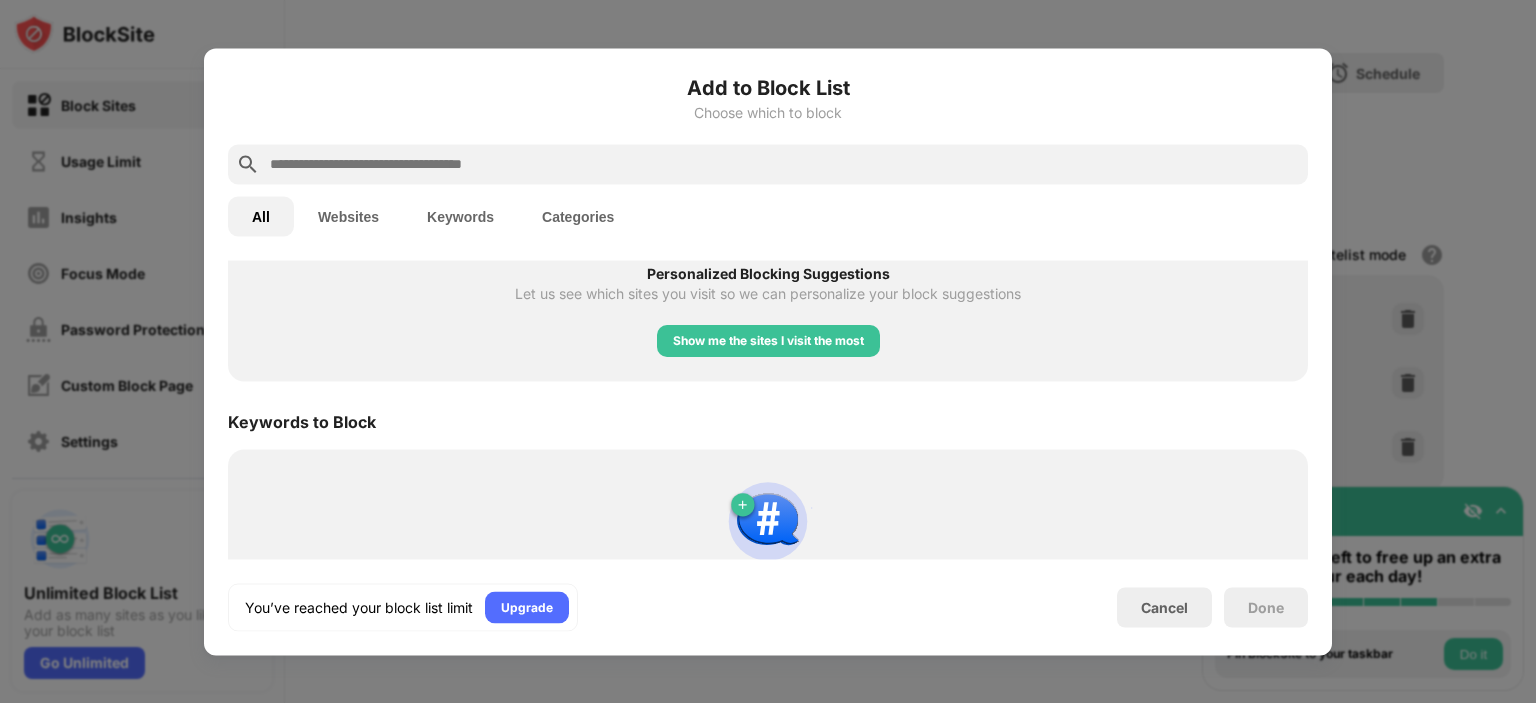 scroll, scrollTop: 984, scrollLeft: 0, axis: vertical 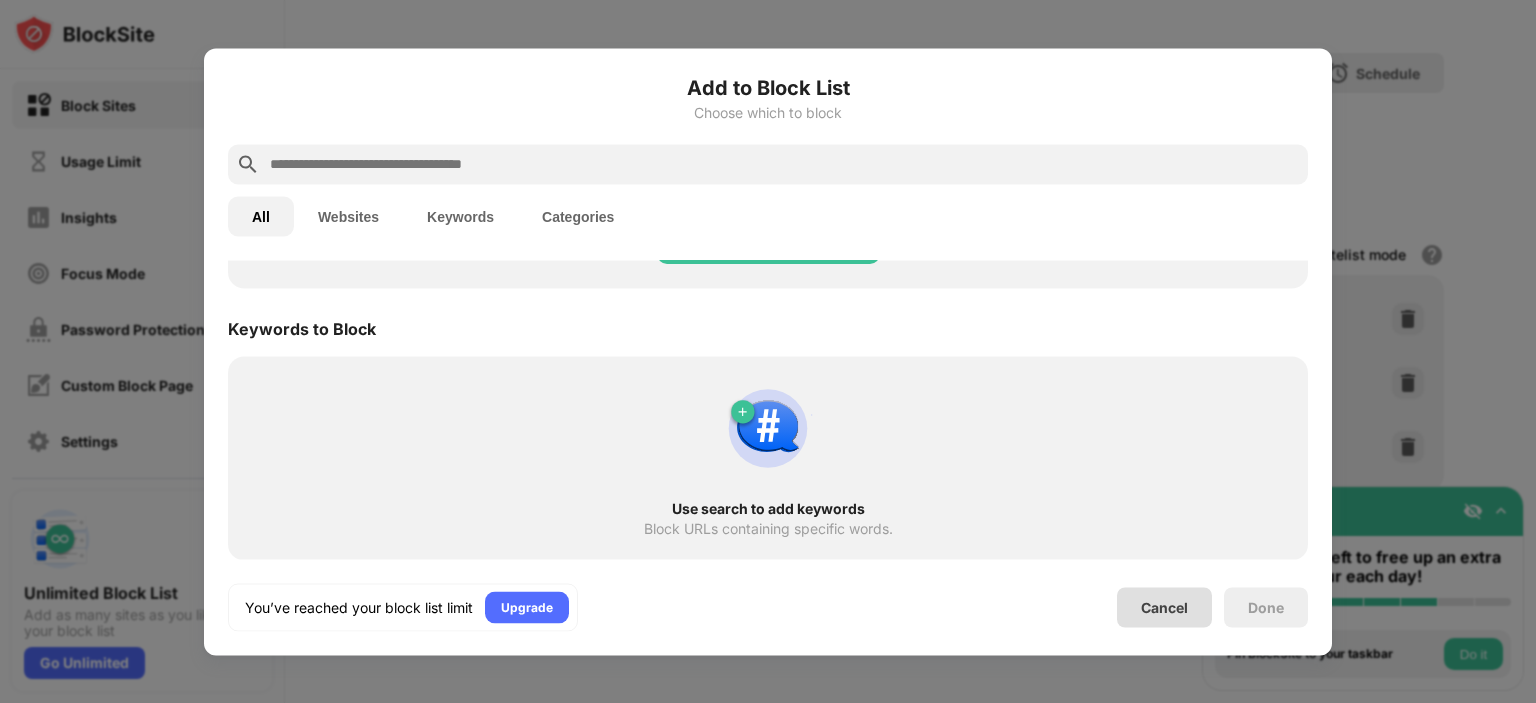 click on "Cancel" at bounding box center (1164, 607) 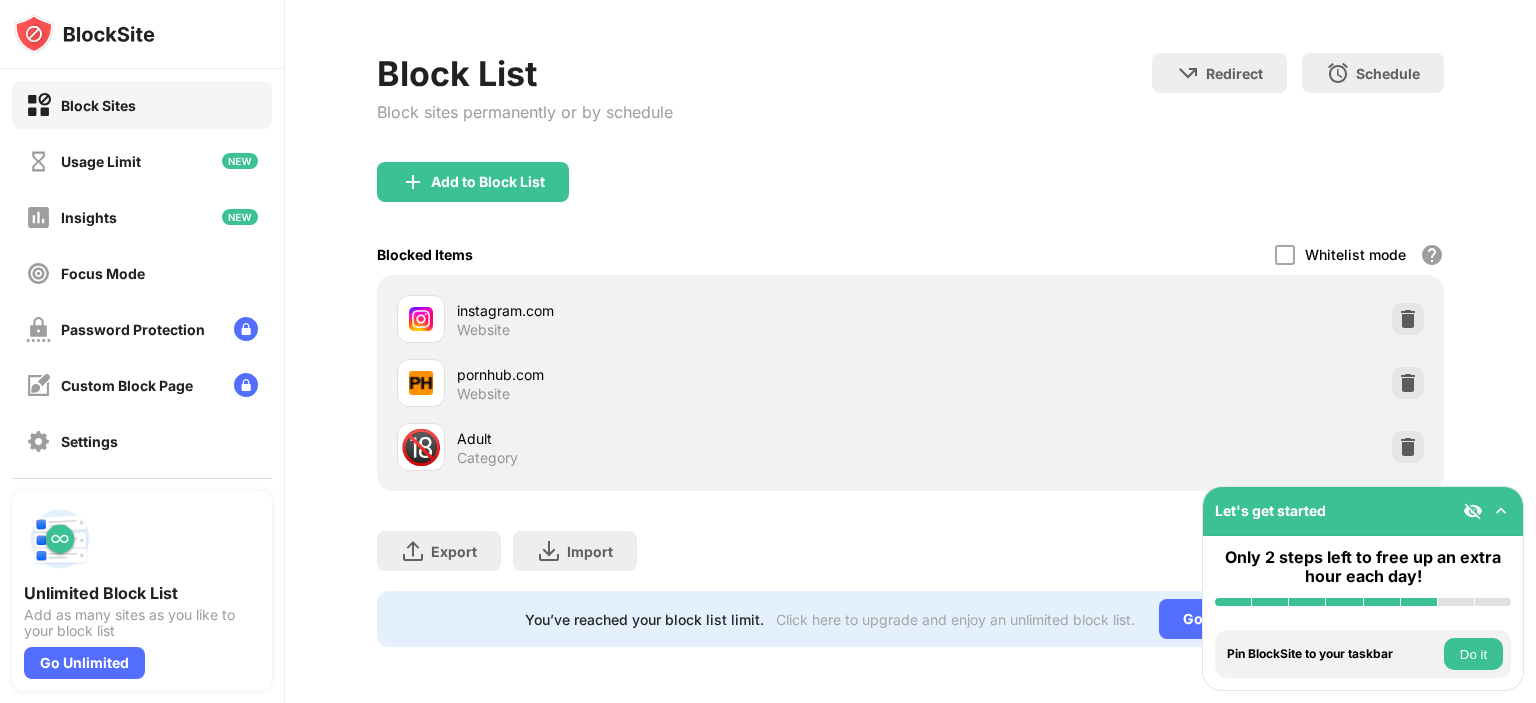 click on "Do it" at bounding box center (1473, 654) 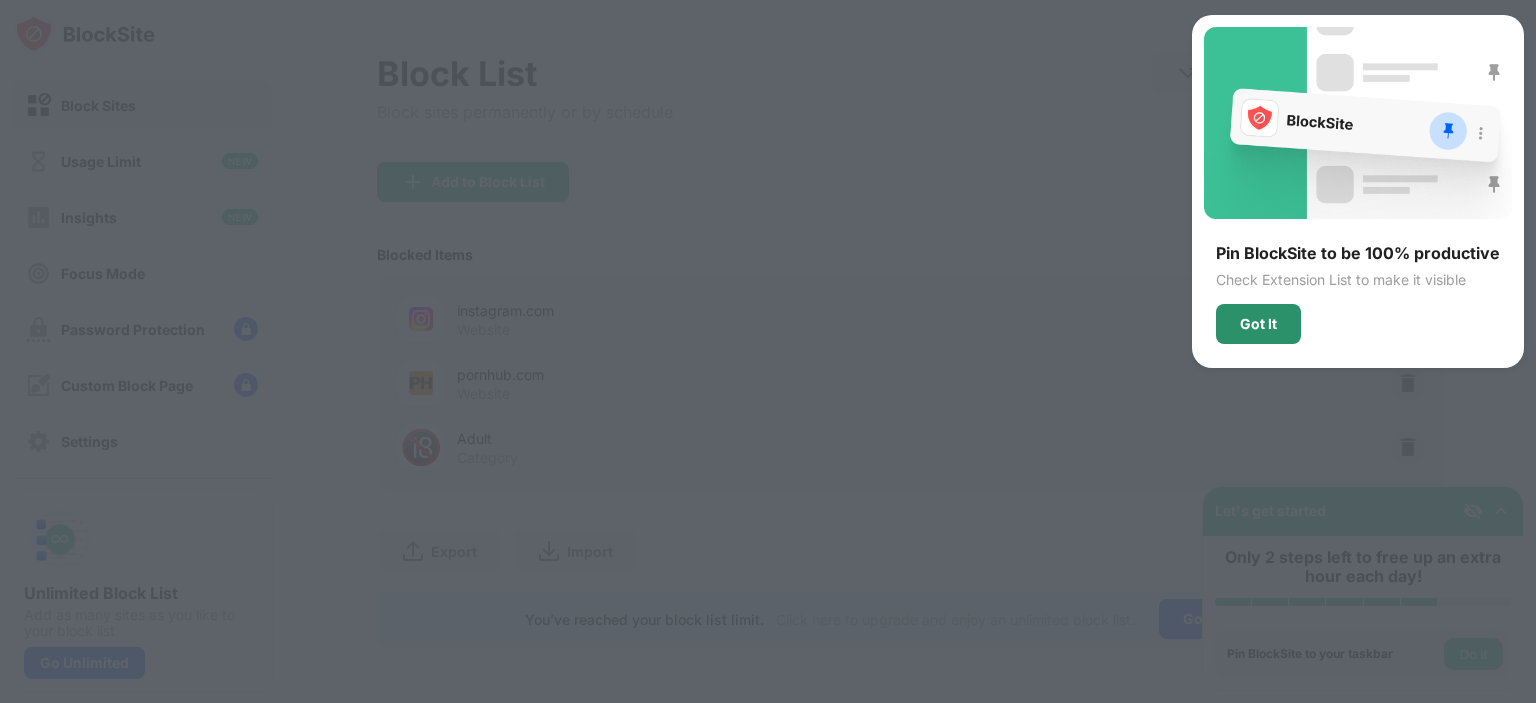 click on "Got It" at bounding box center [1258, 324] 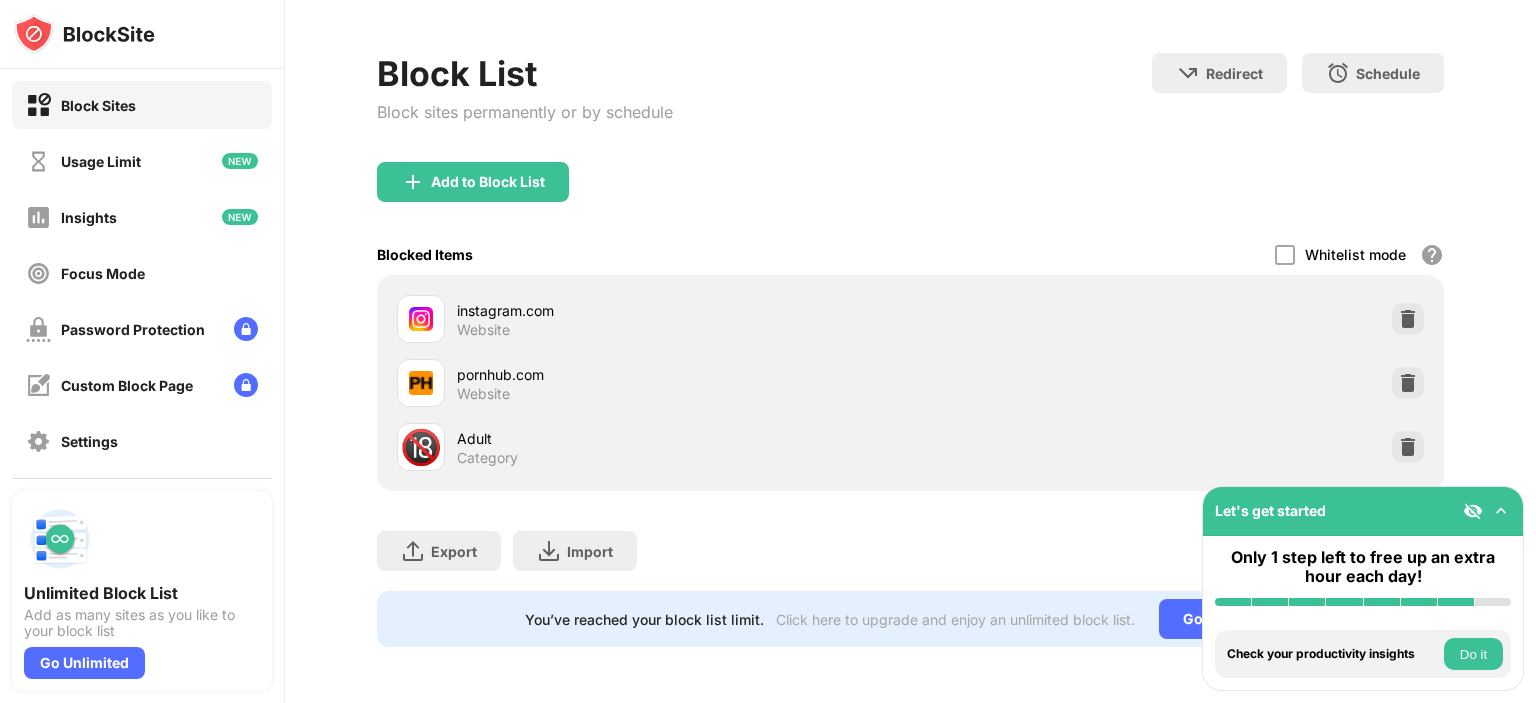 click on "Do it" at bounding box center [1473, 654] 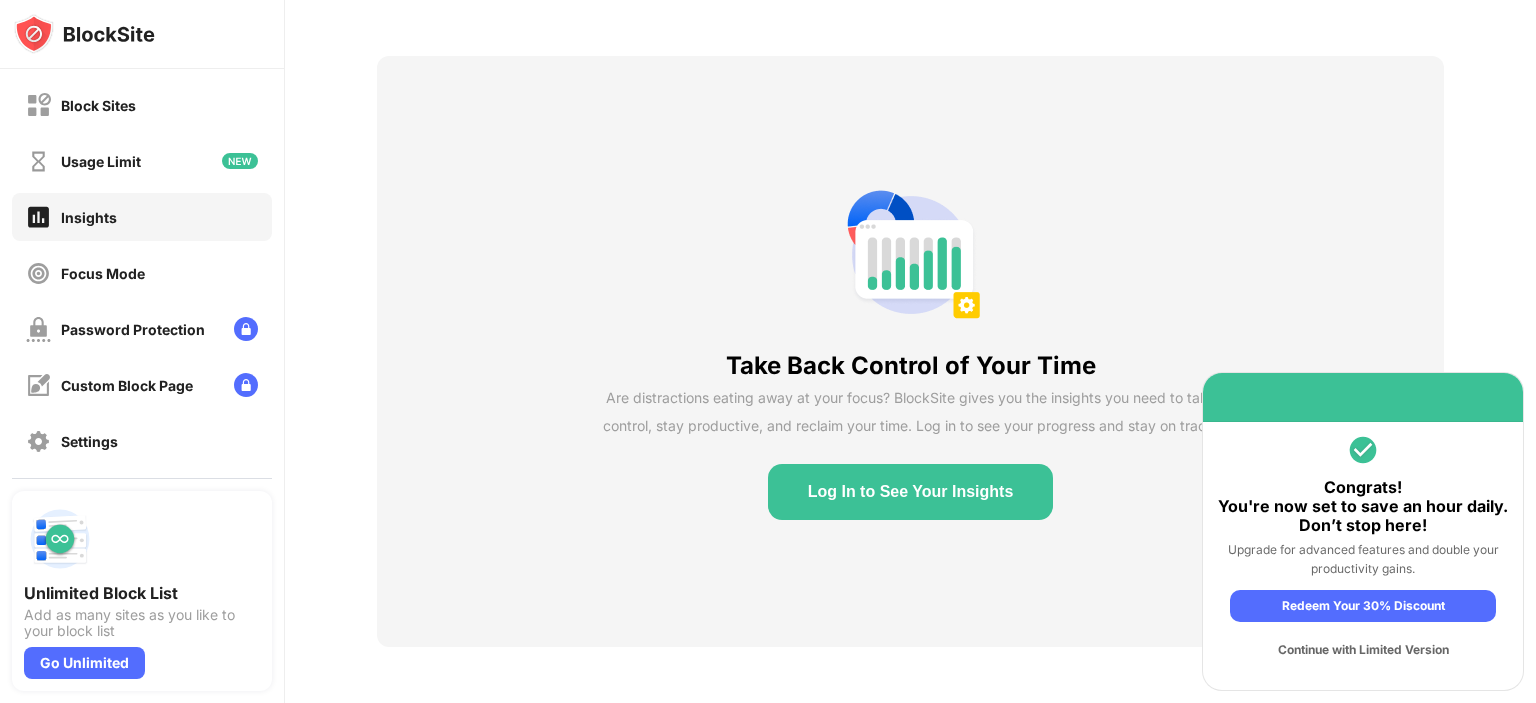 scroll, scrollTop: 84, scrollLeft: 0, axis: vertical 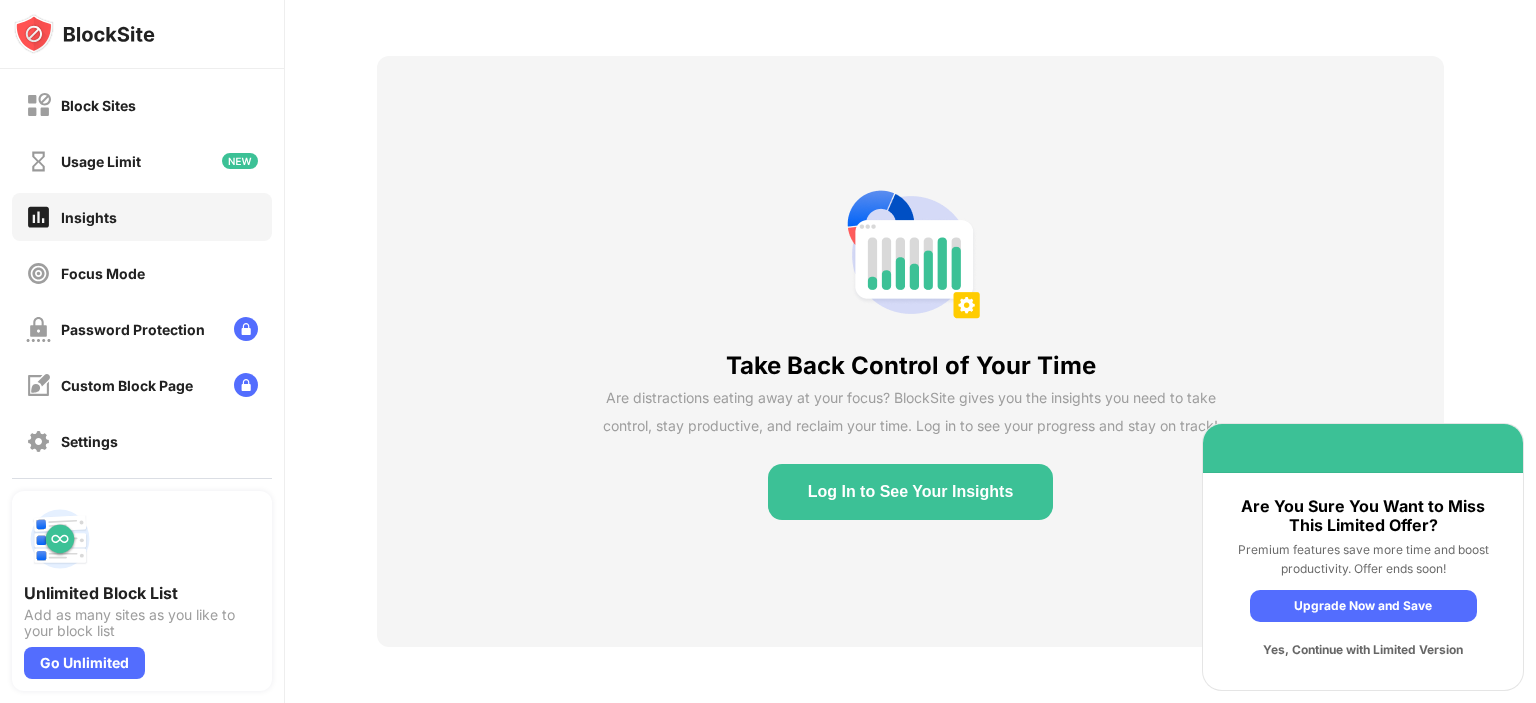 click on "Yes, Continue with Limited Version" at bounding box center (1363, 650) 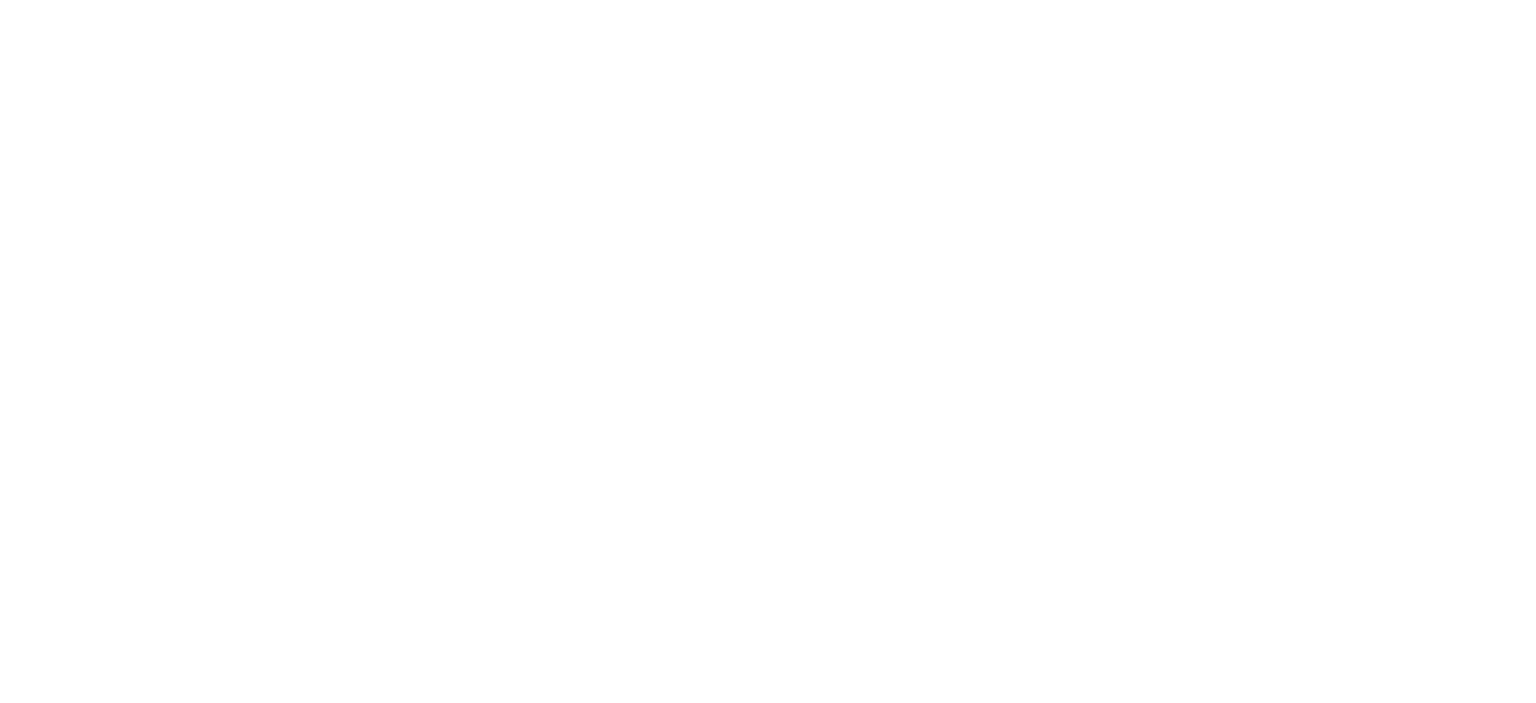 scroll, scrollTop: 0, scrollLeft: 0, axis: both 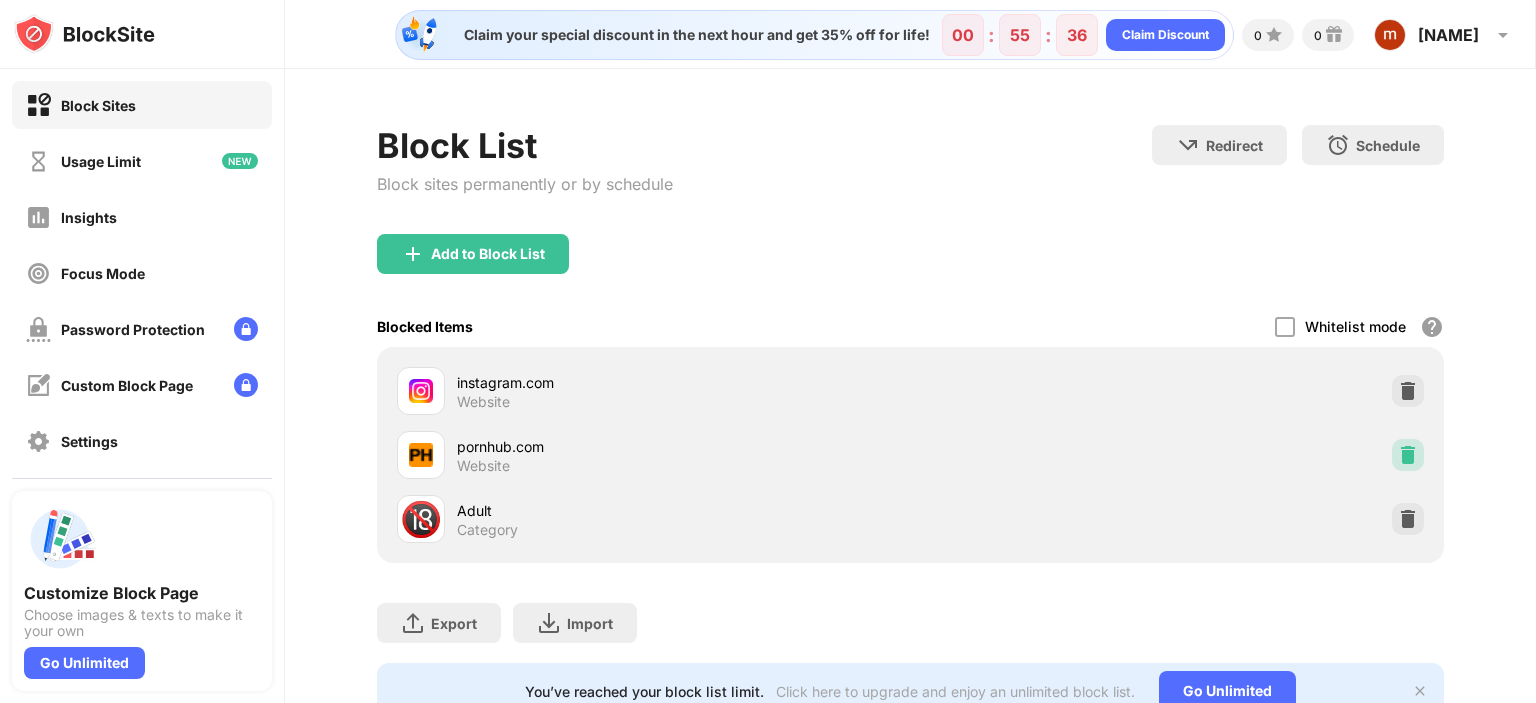 click at bounding box center [1408, 455] 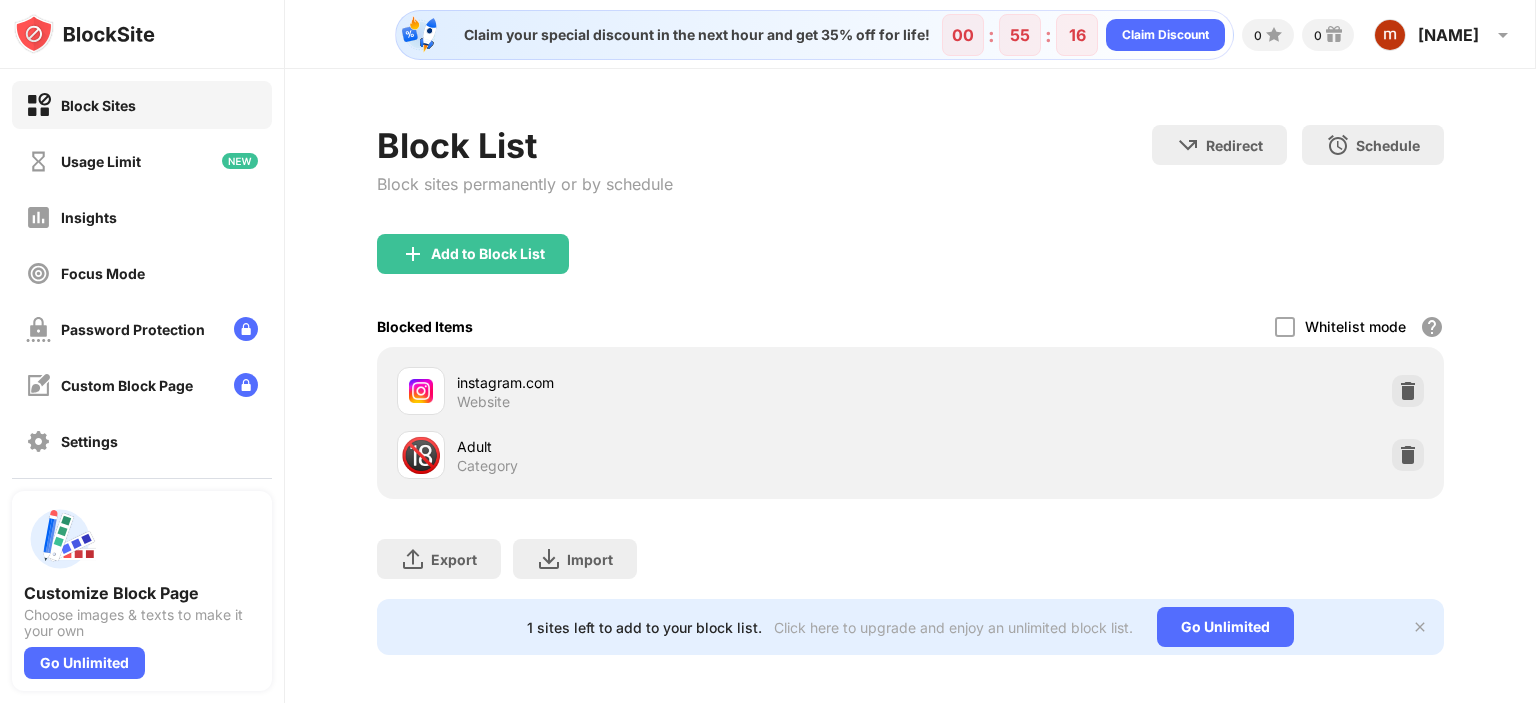 scroll, scrollTop: 21, scrollLeft: 0, axis: vertical 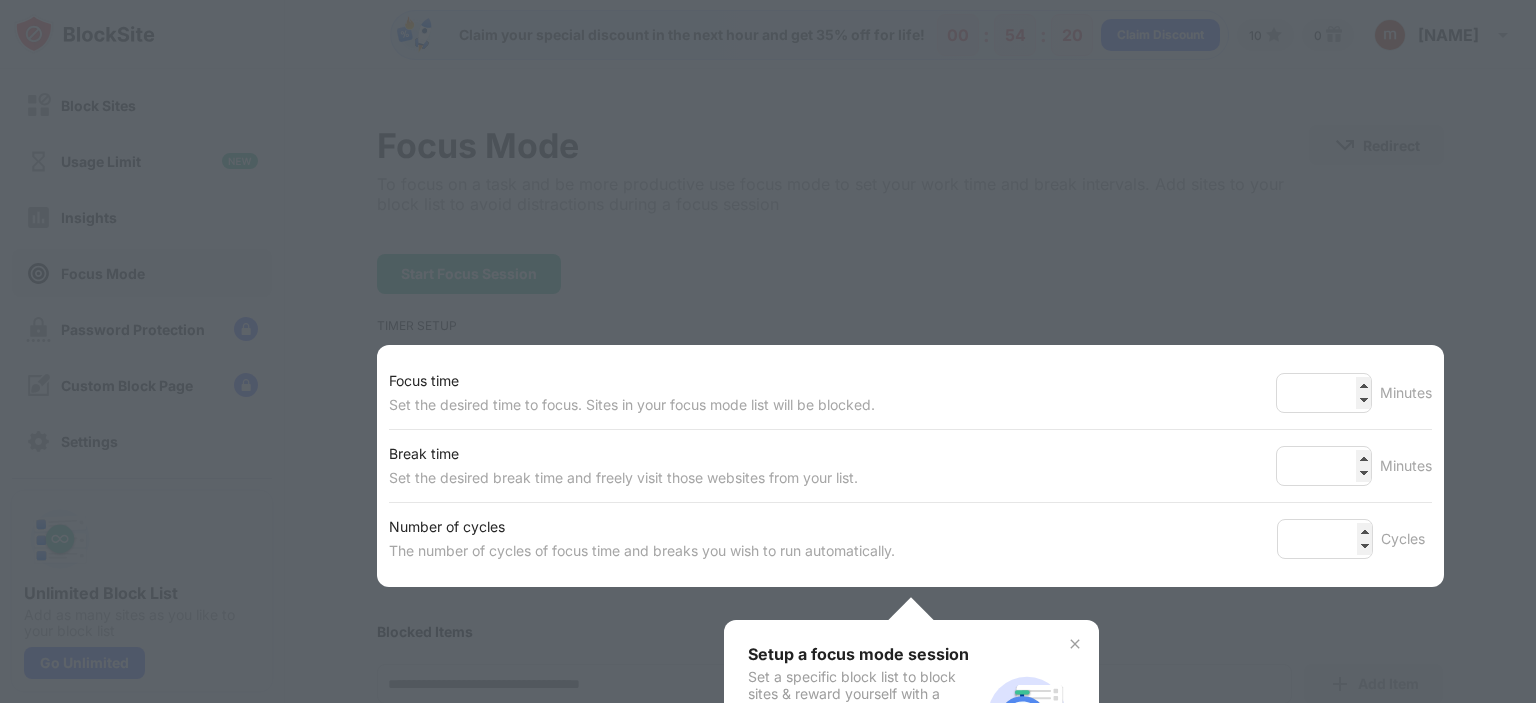 click at bounding box center [768, 351] 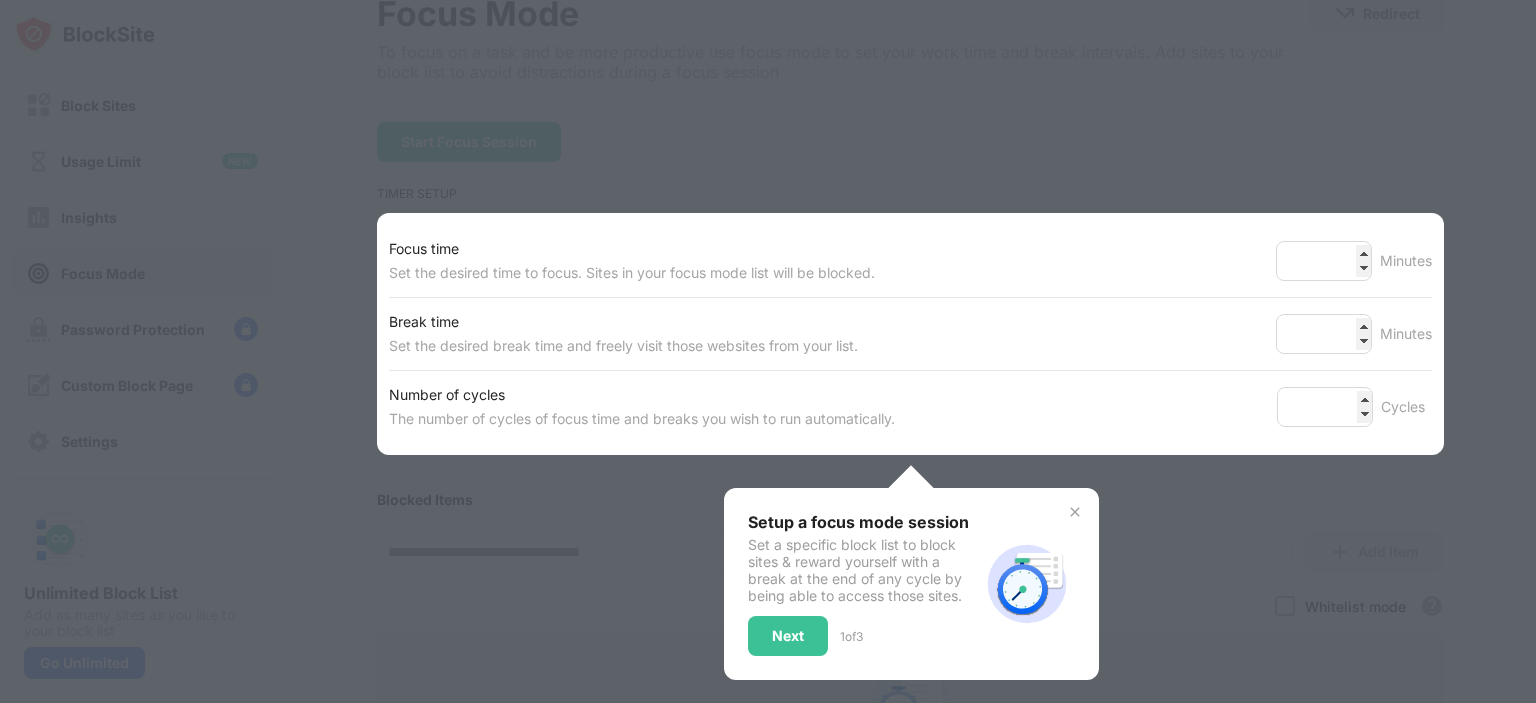 scroll, scrollTop: 400, scrollLeft: 0, axis: vertical 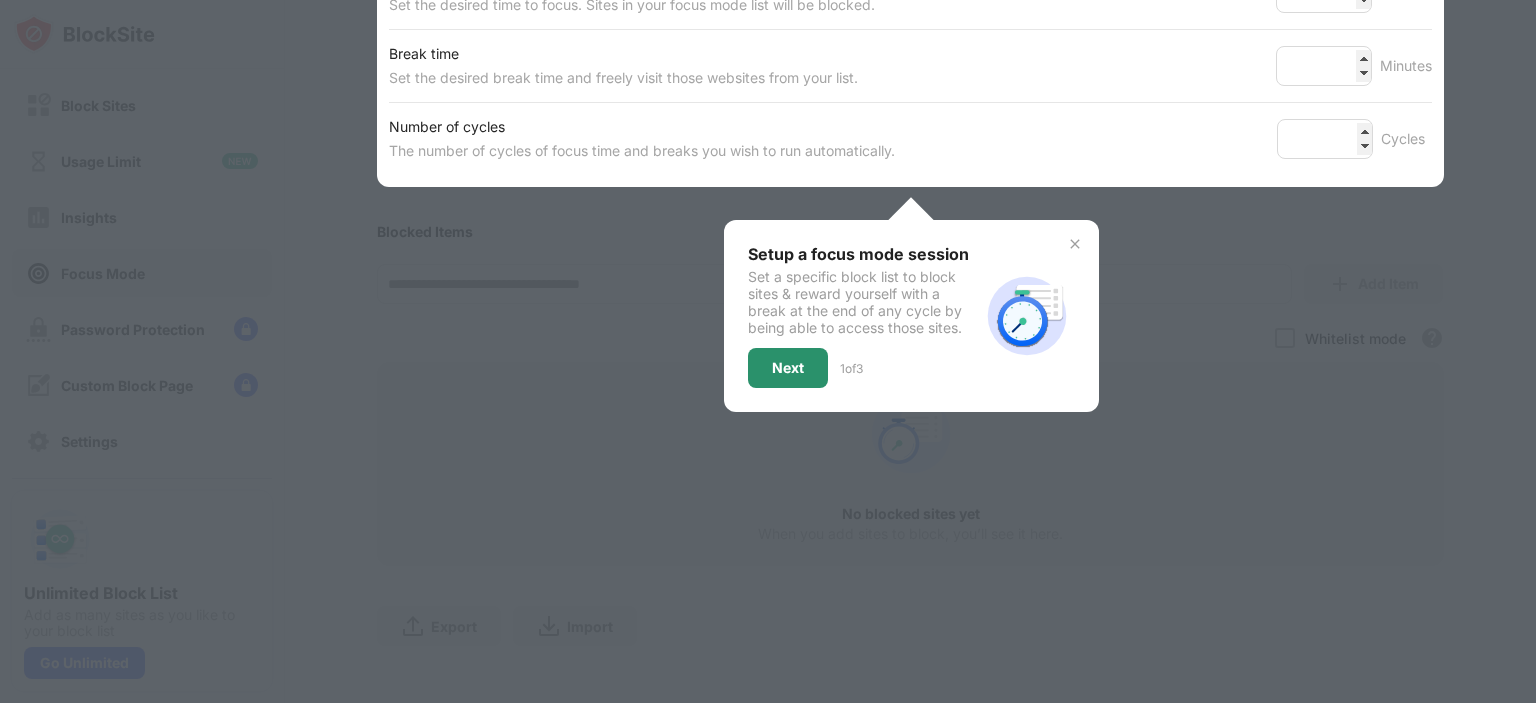 click on "Next" at bounding box center (788, 368) 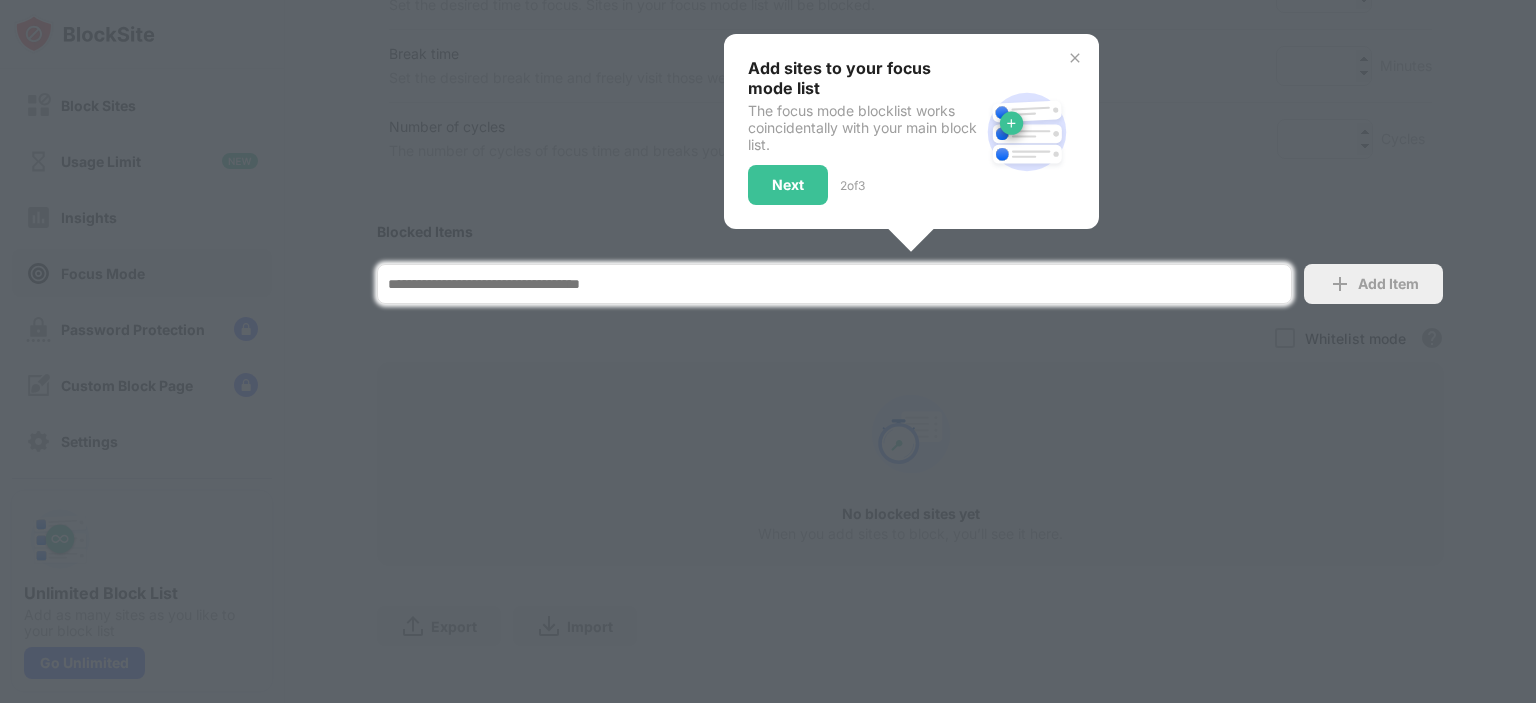 scroll, scrollTop: 432, scrollLeft: 0, axis: vertical 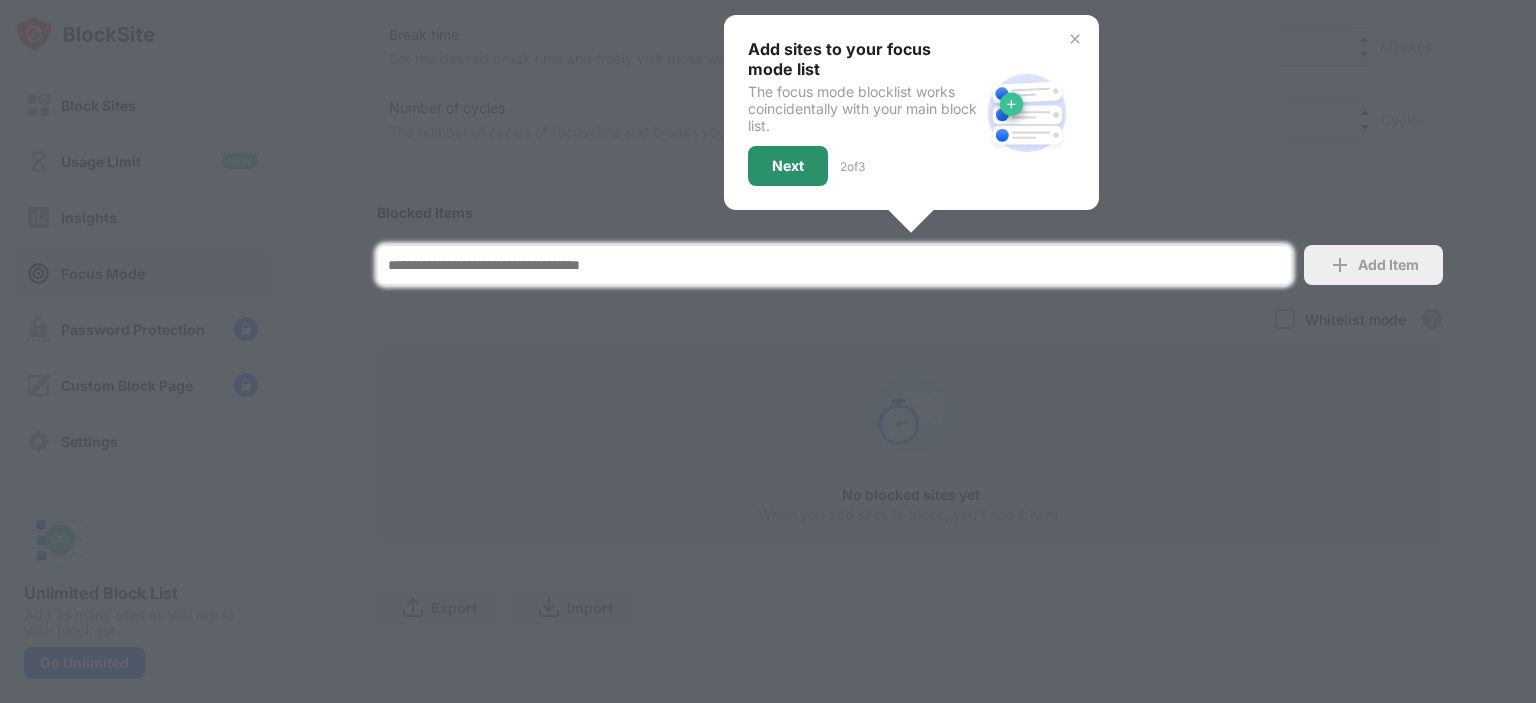 click on "Next" at bounding box center (788, 166) 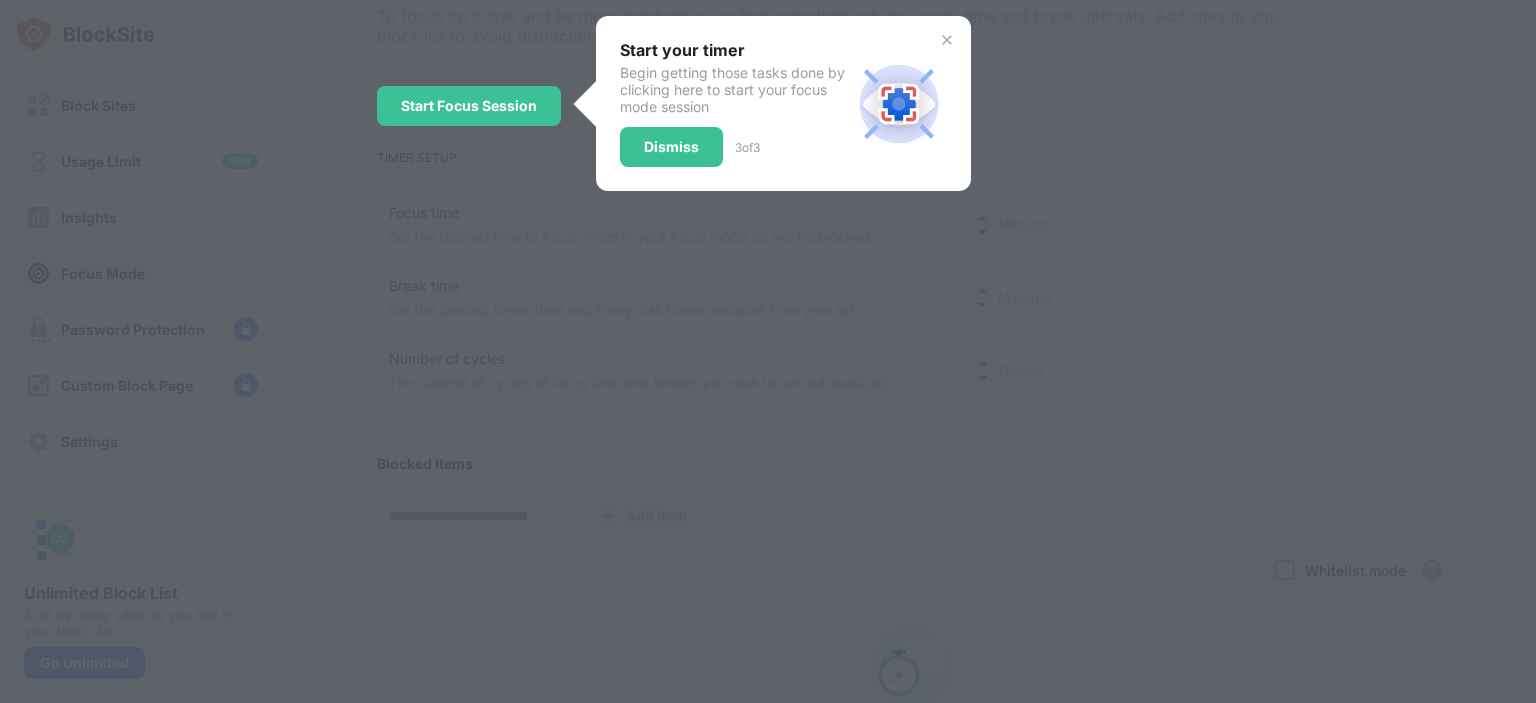 scroll, scrollTop: 0, scrollLeft: 0, axis: both 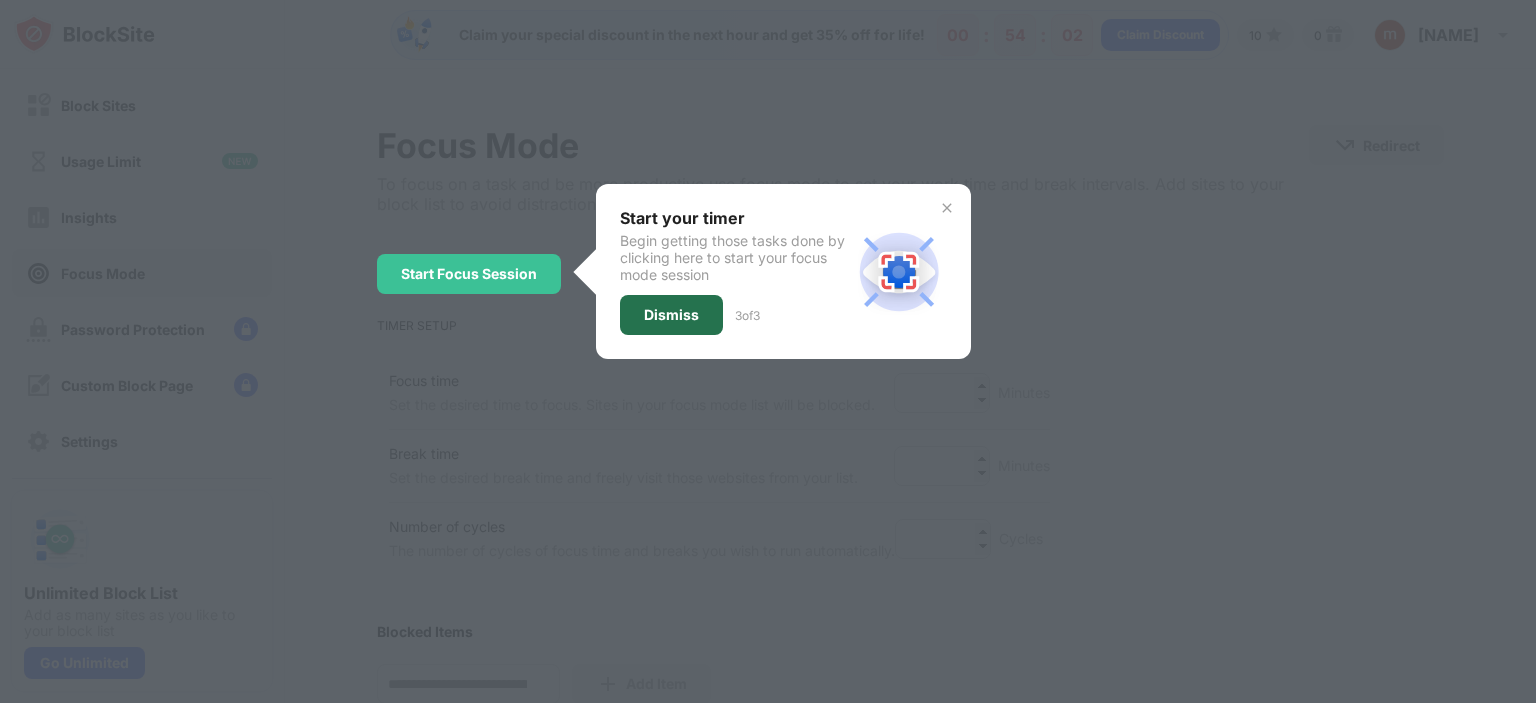 click on "Dismiss" at bounding box center (671, 315) 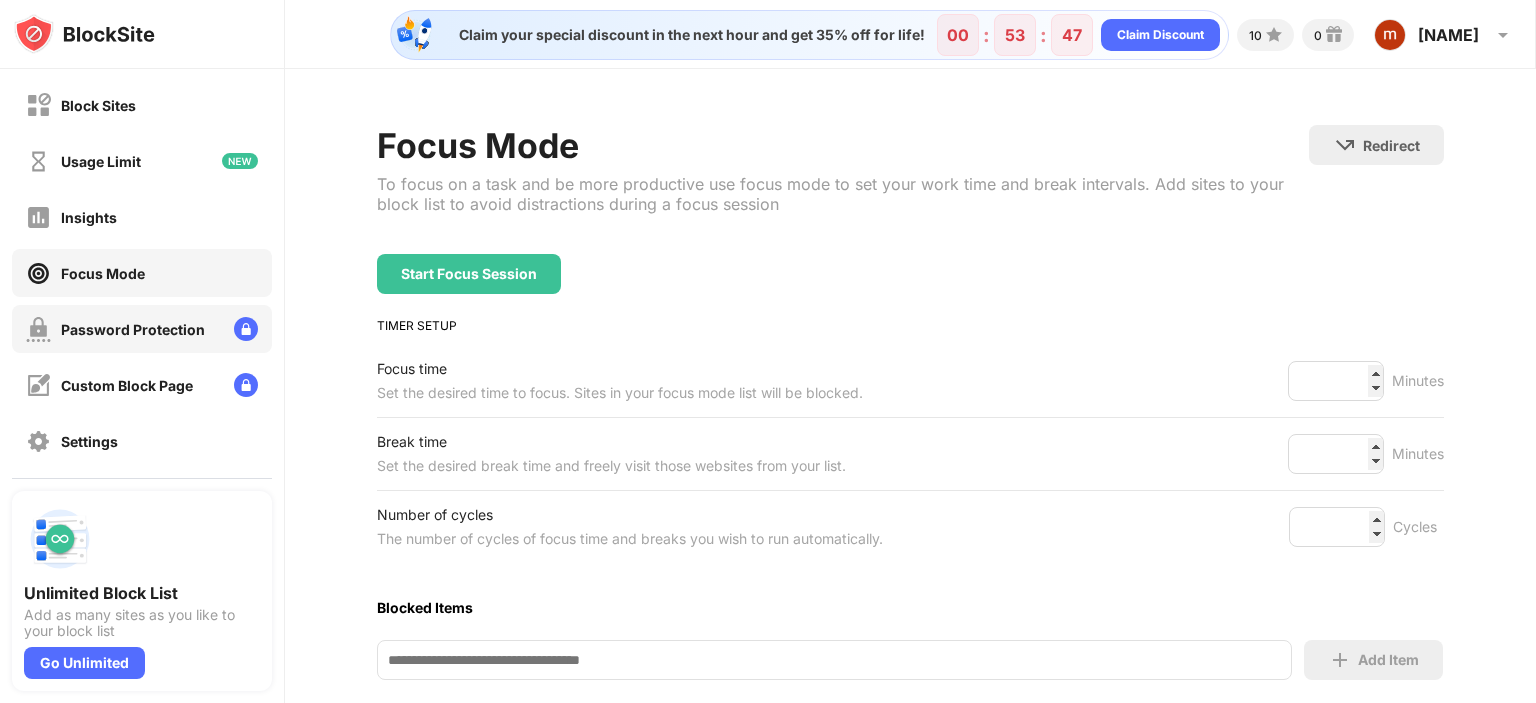 click on "Password Protection" at bounding box center (142, 329) 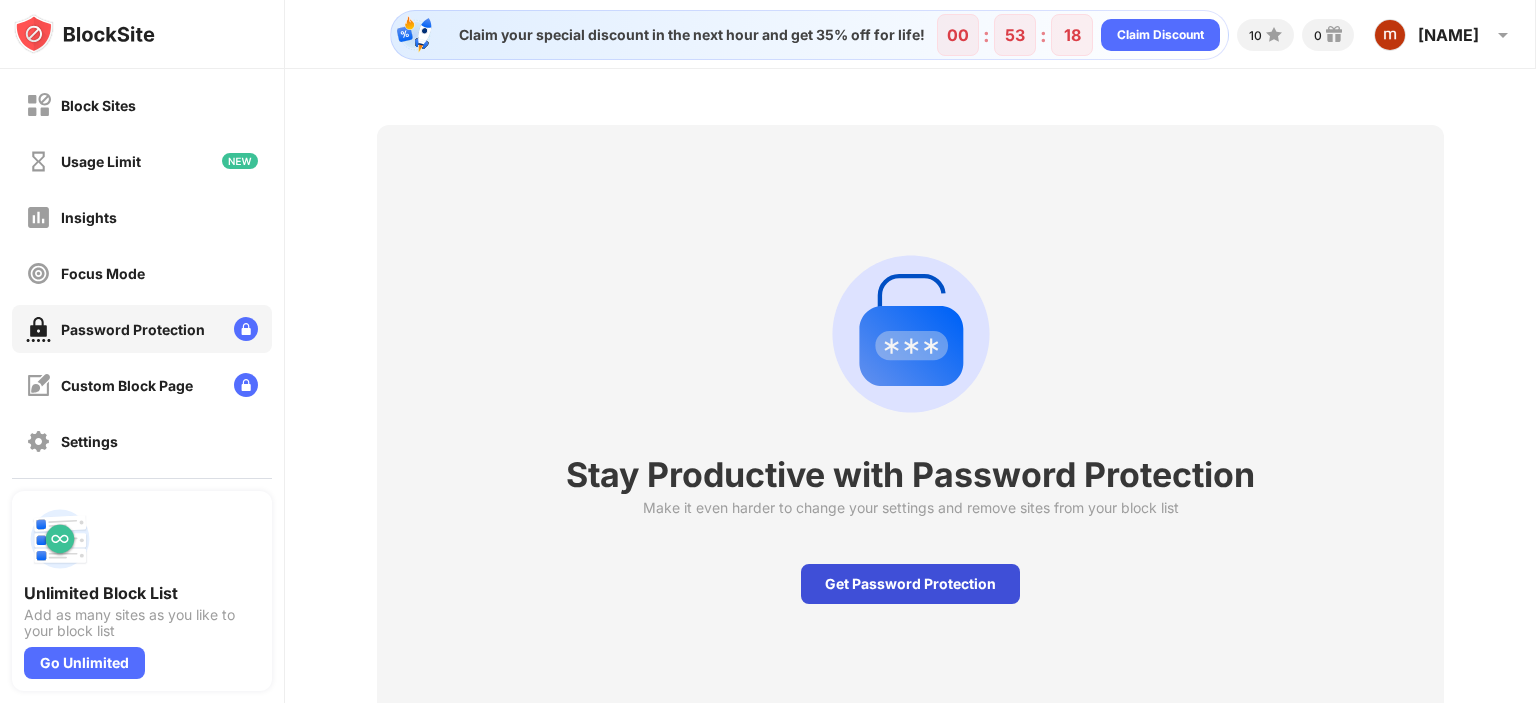 click on "Get Password Protection" at bounding box center [910, 584] 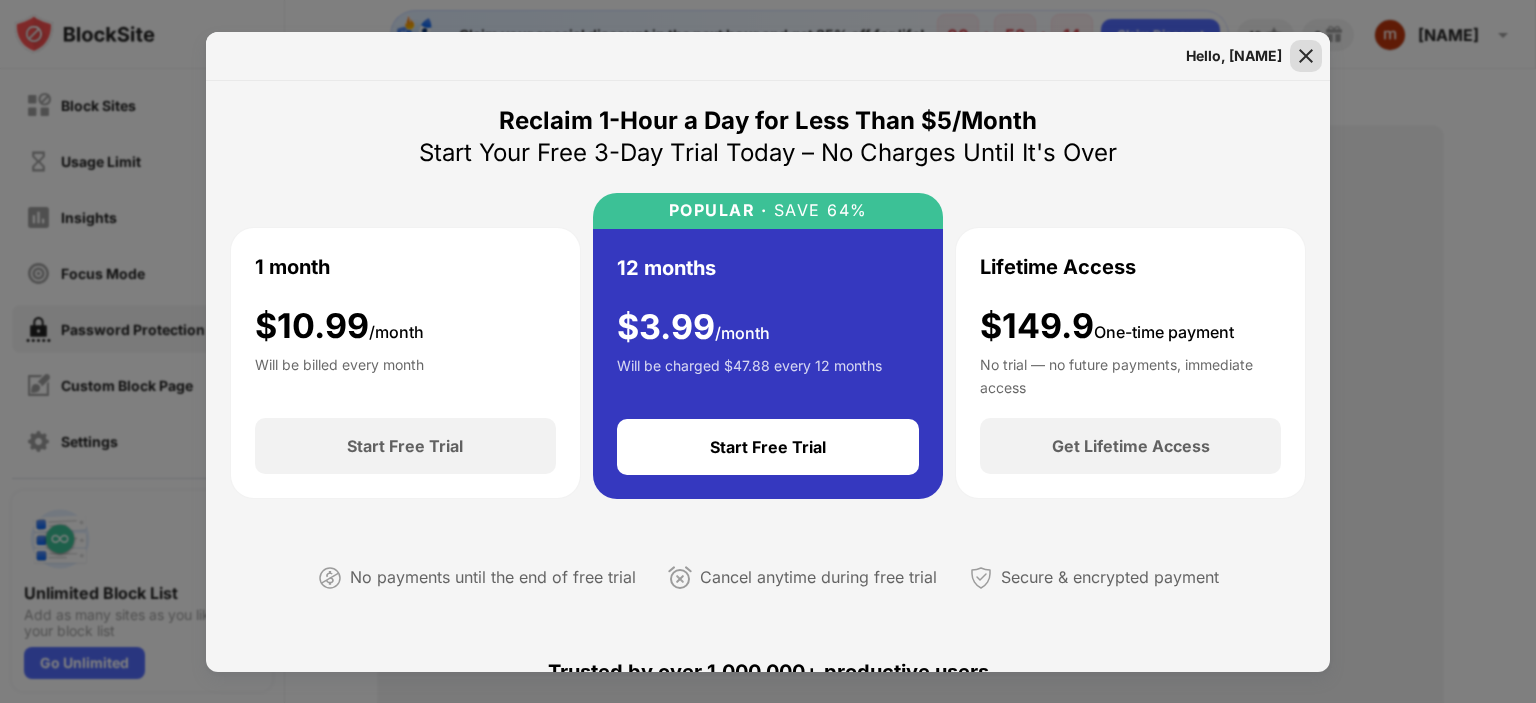 click at bounding box center (1306, 56) 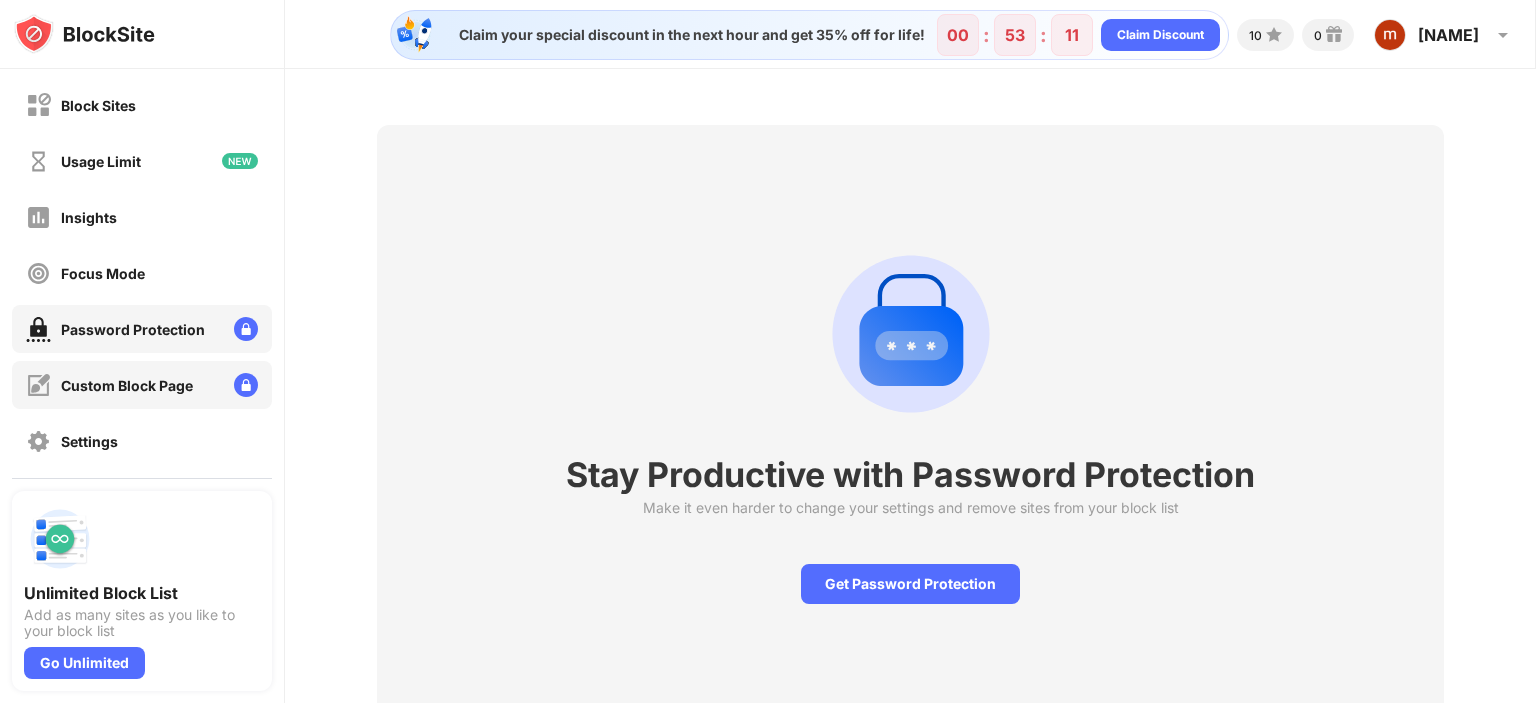 click on "Custom Block Page" at bounding box center [109, 385] 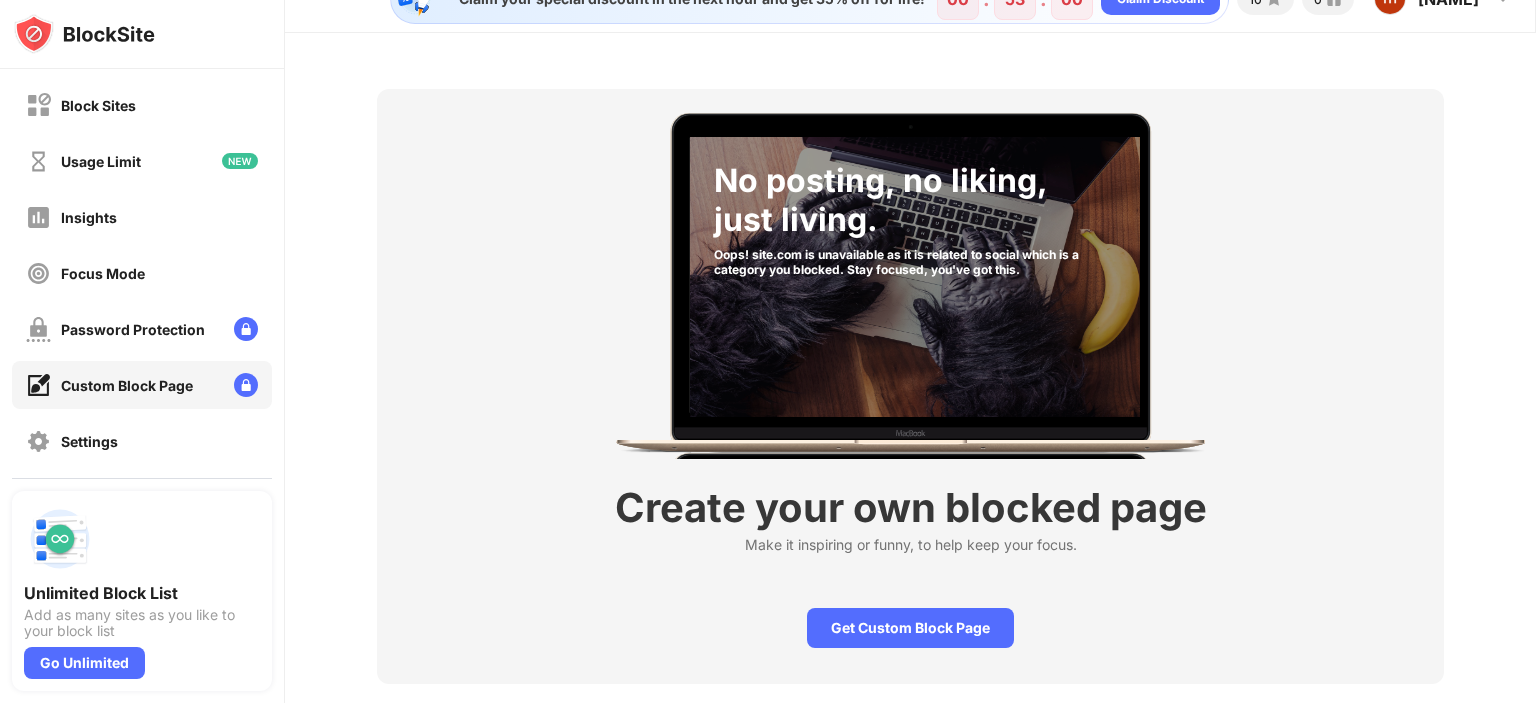 scroll, scrollTop: 0, scrollLeft: 0, axis: both 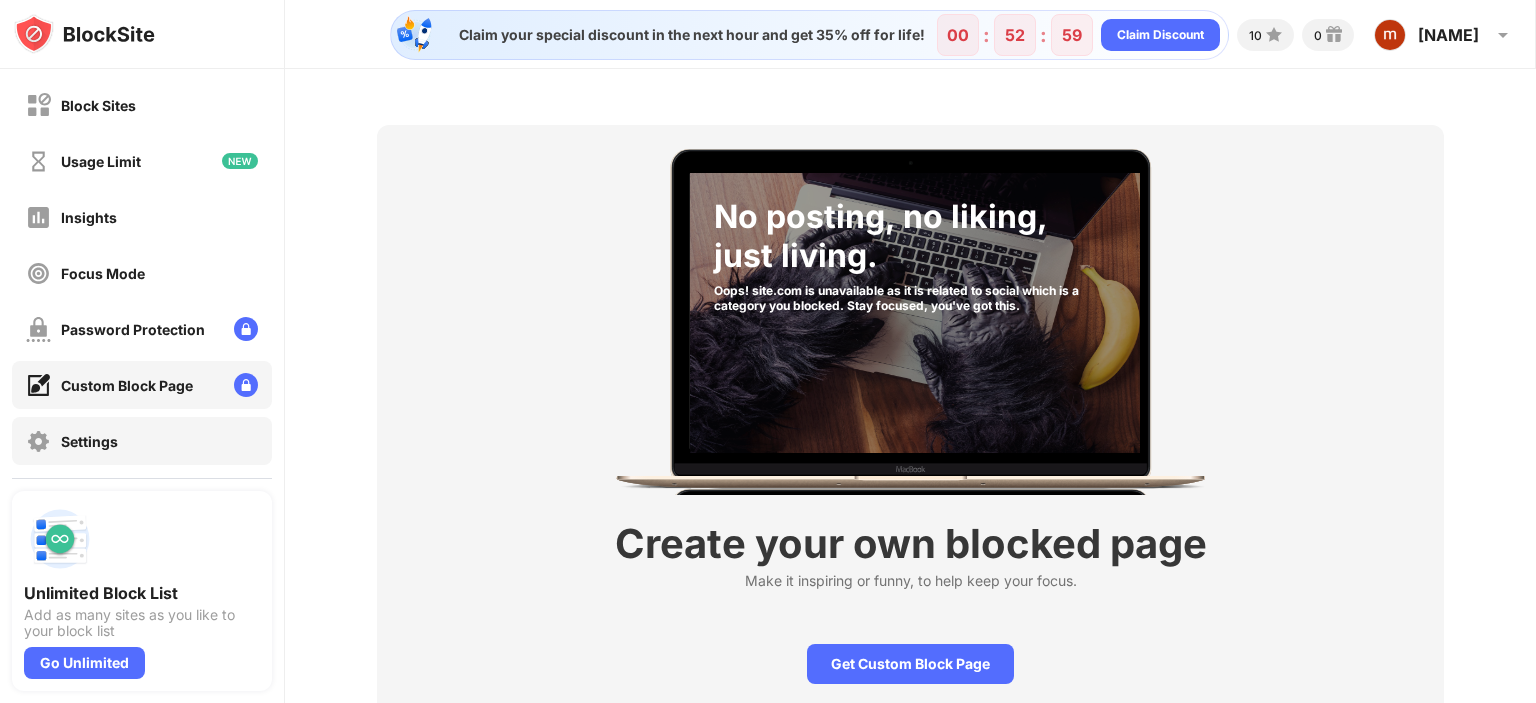 click on "Settings" at bounding box center (142, 441) 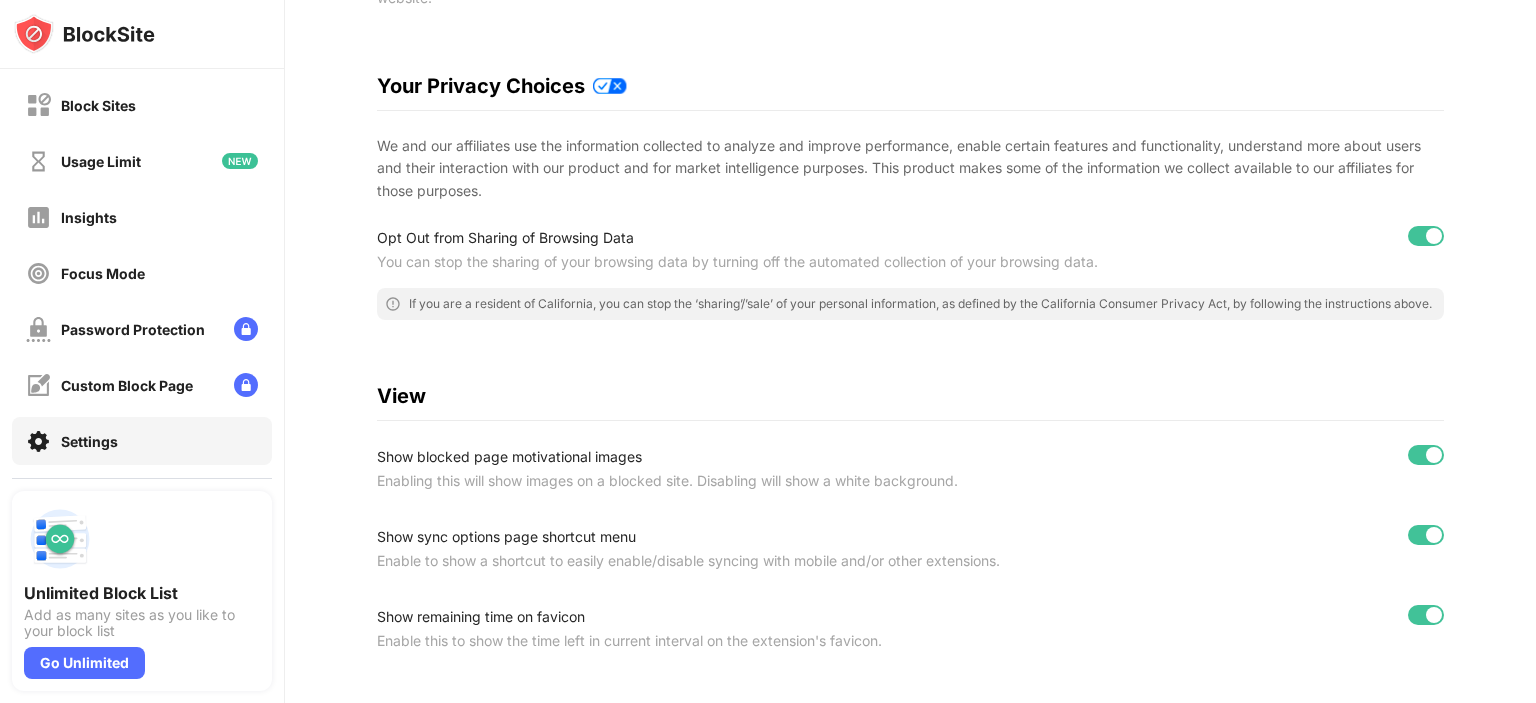 scroll, scrollTop: 67, scrollLeft: 0, axis: vertical 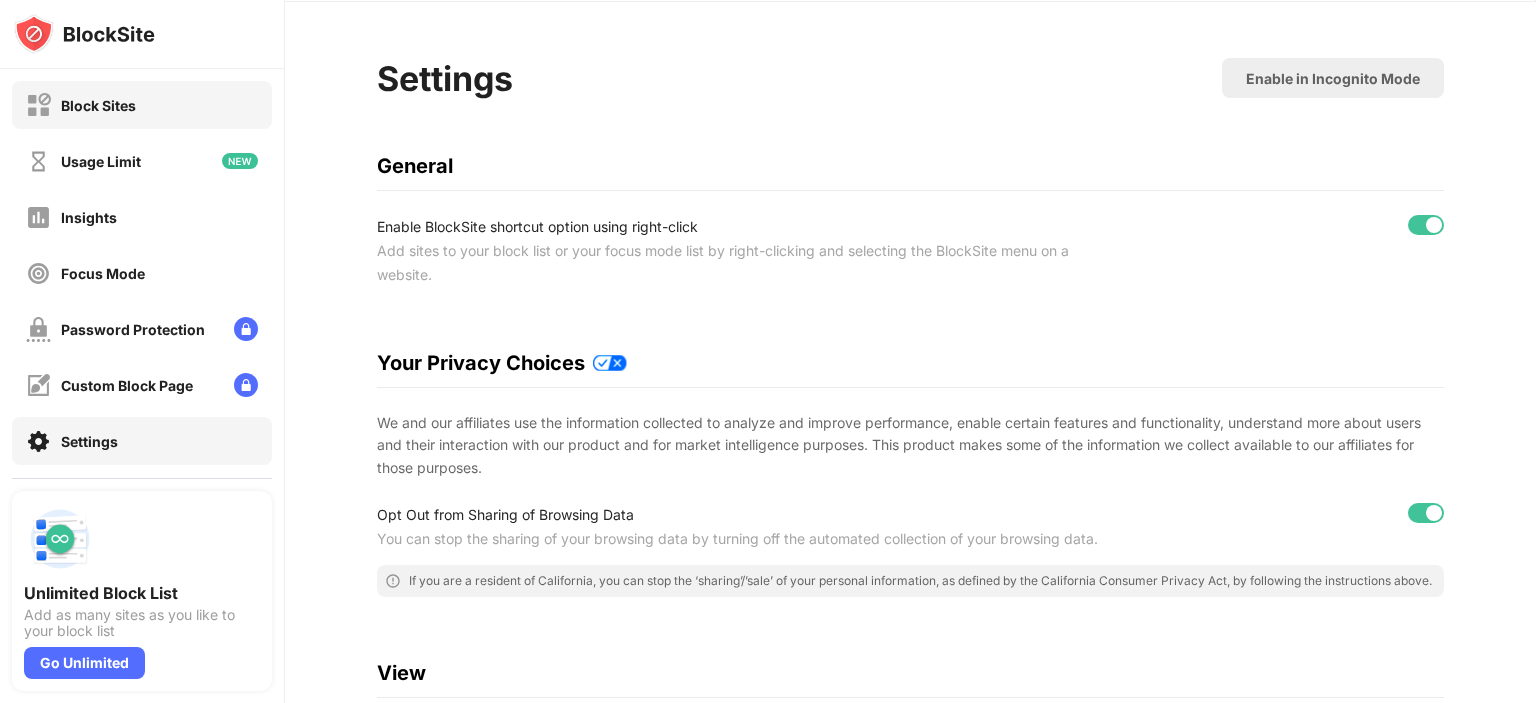 click on "Block Sites" at bounding box center [142, 105] 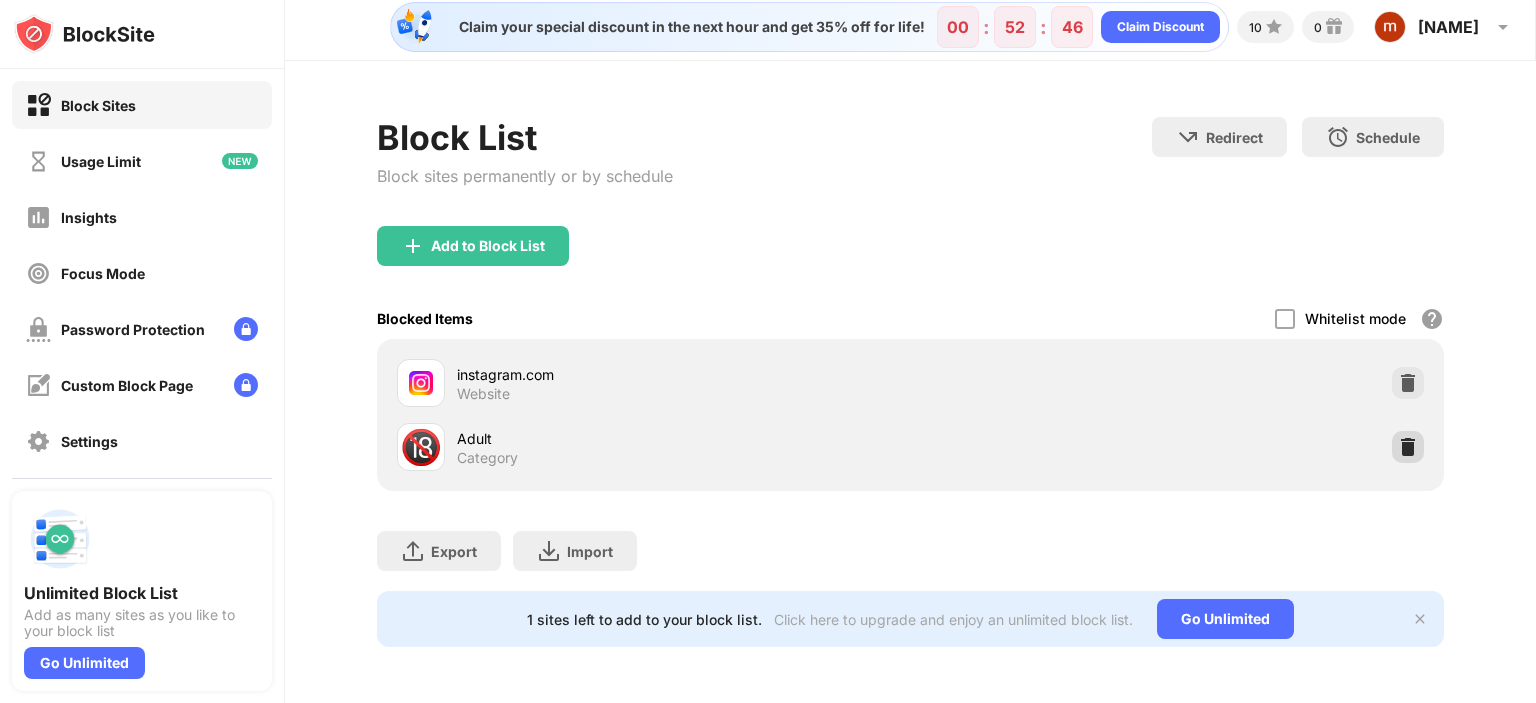 click at bounding box center [1408, 447] 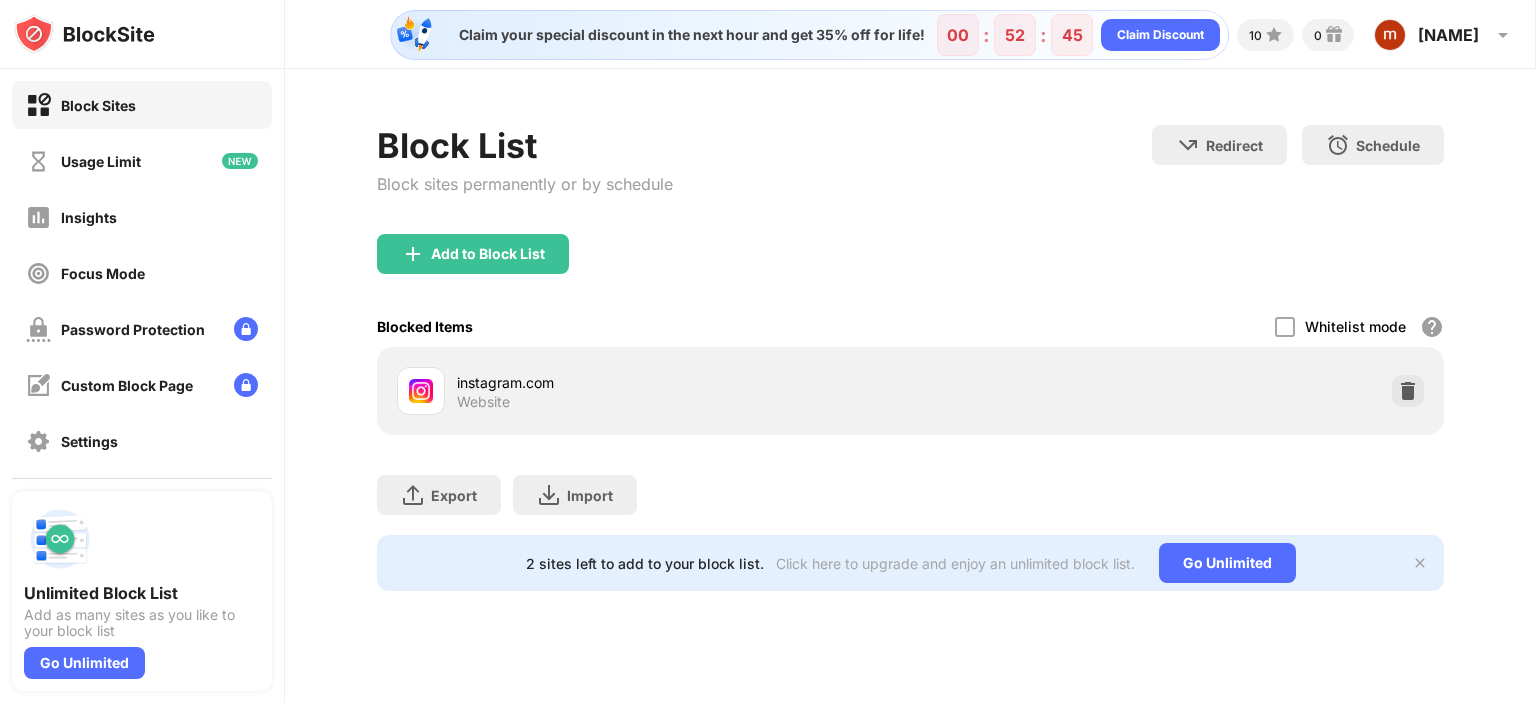 scroll, scrollTop: 0, scrollLeft: 0, axis: both 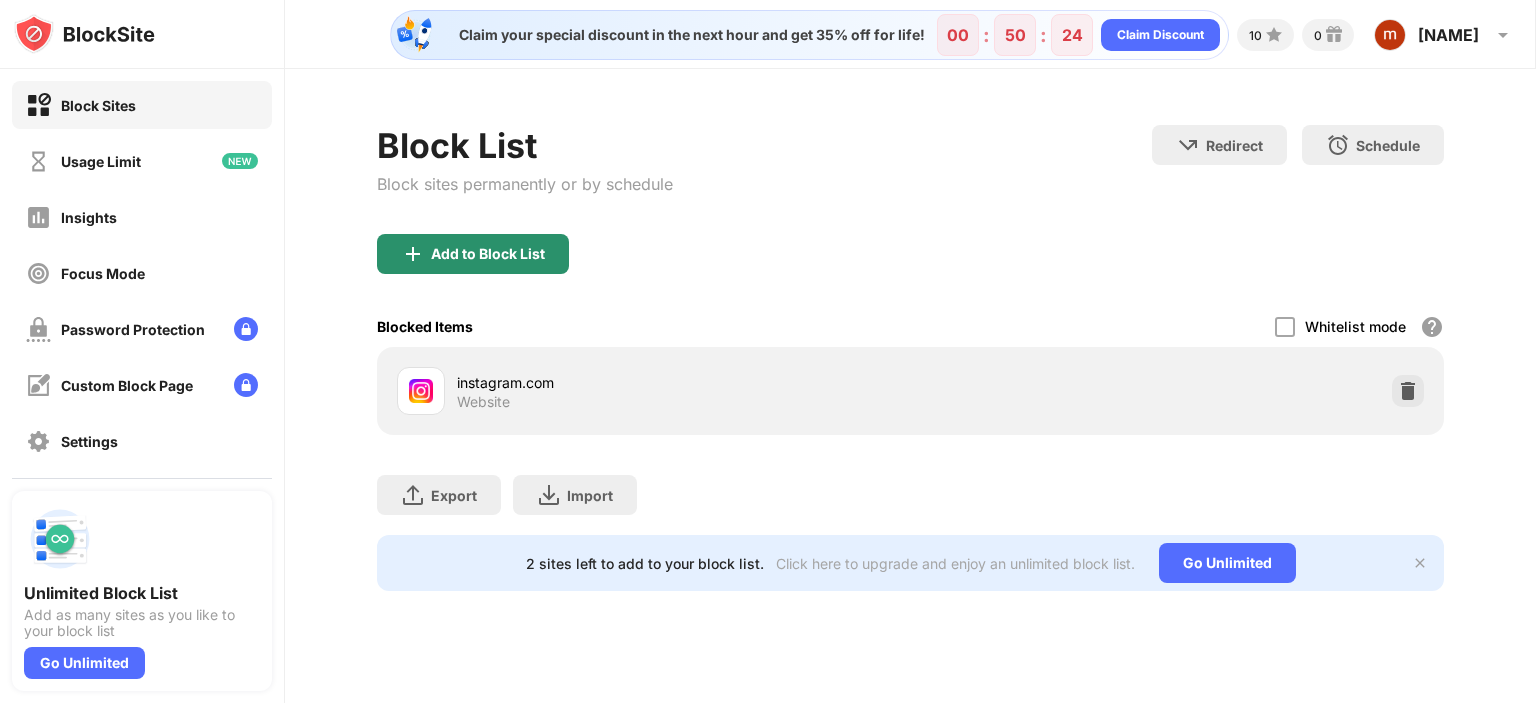 click on "Add to Block List" at bounding box center (488, 254) 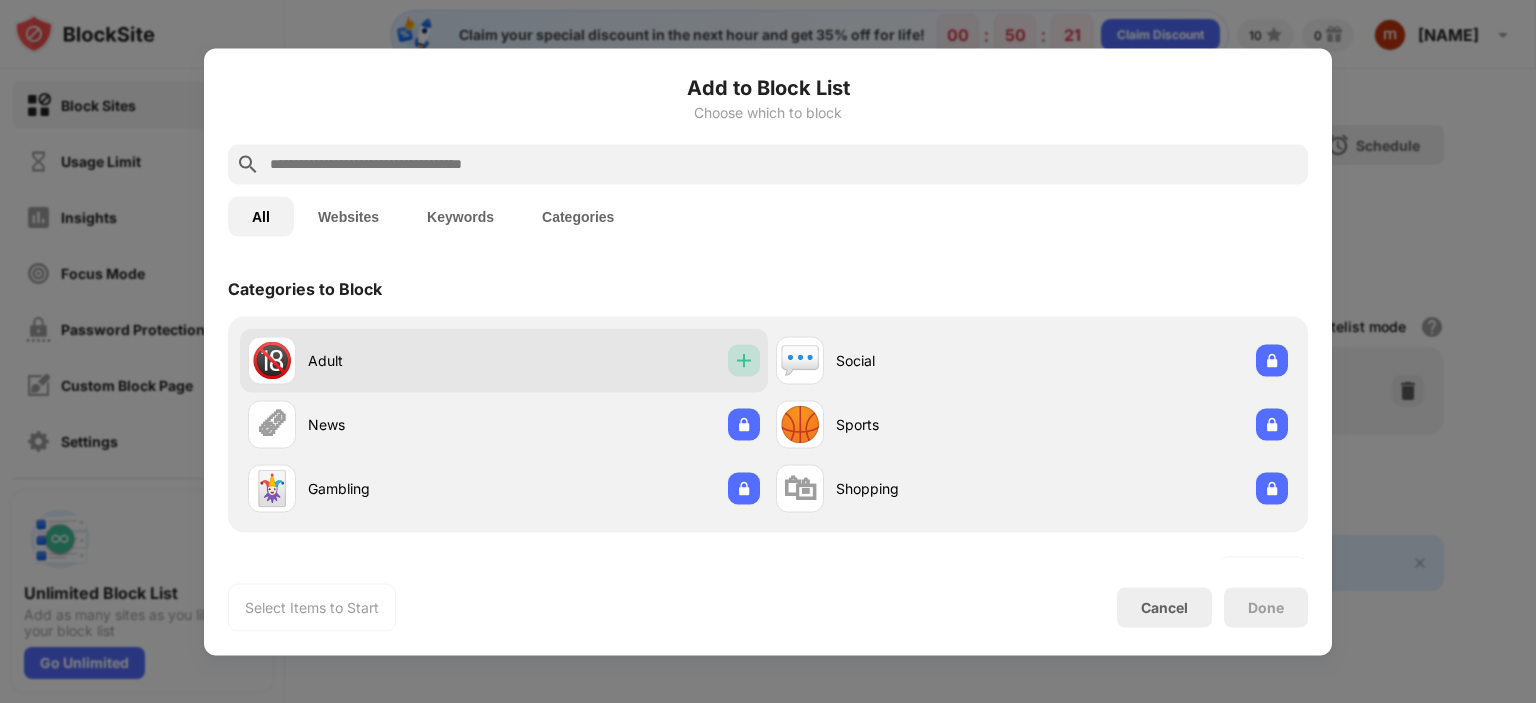 click at bounding box center [744, 360] 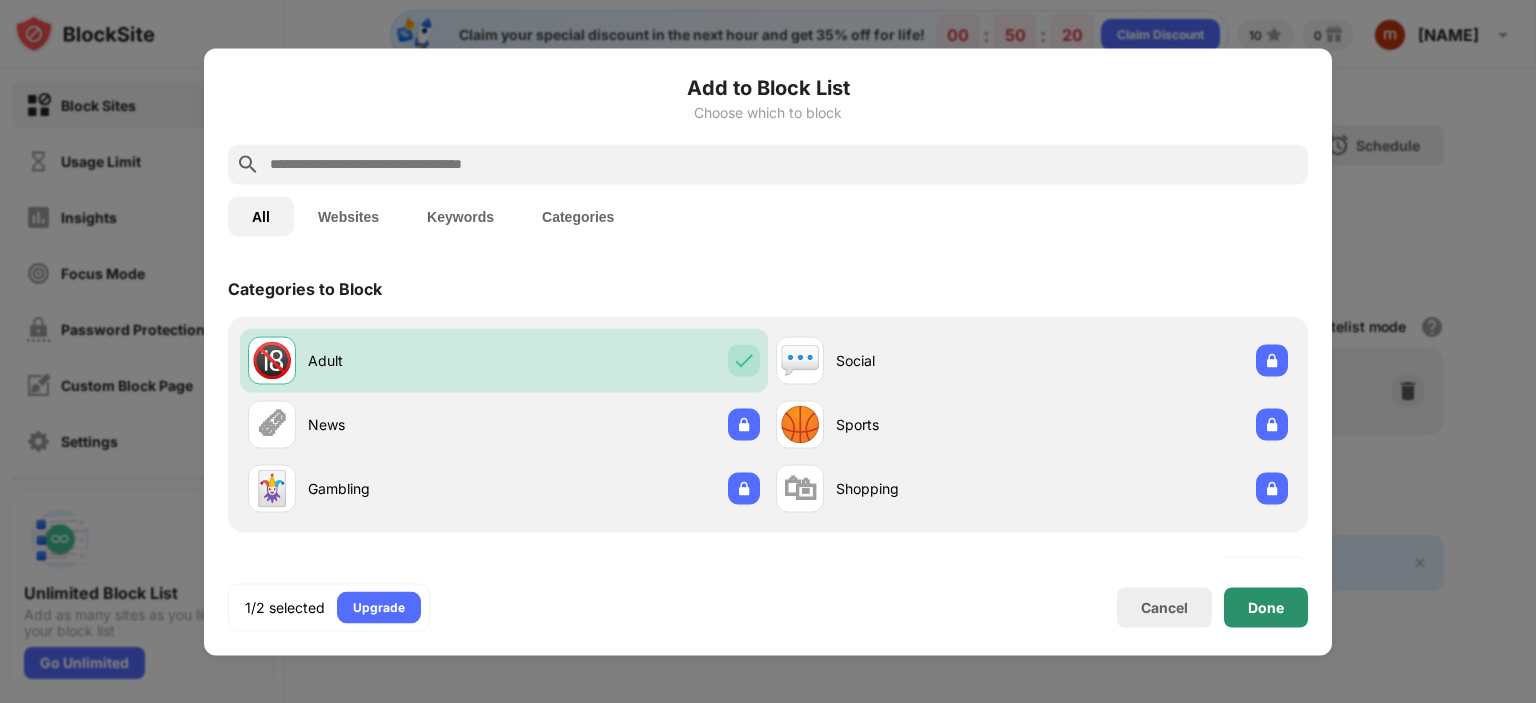 click on "Done" at bounding box center (1266, 607) 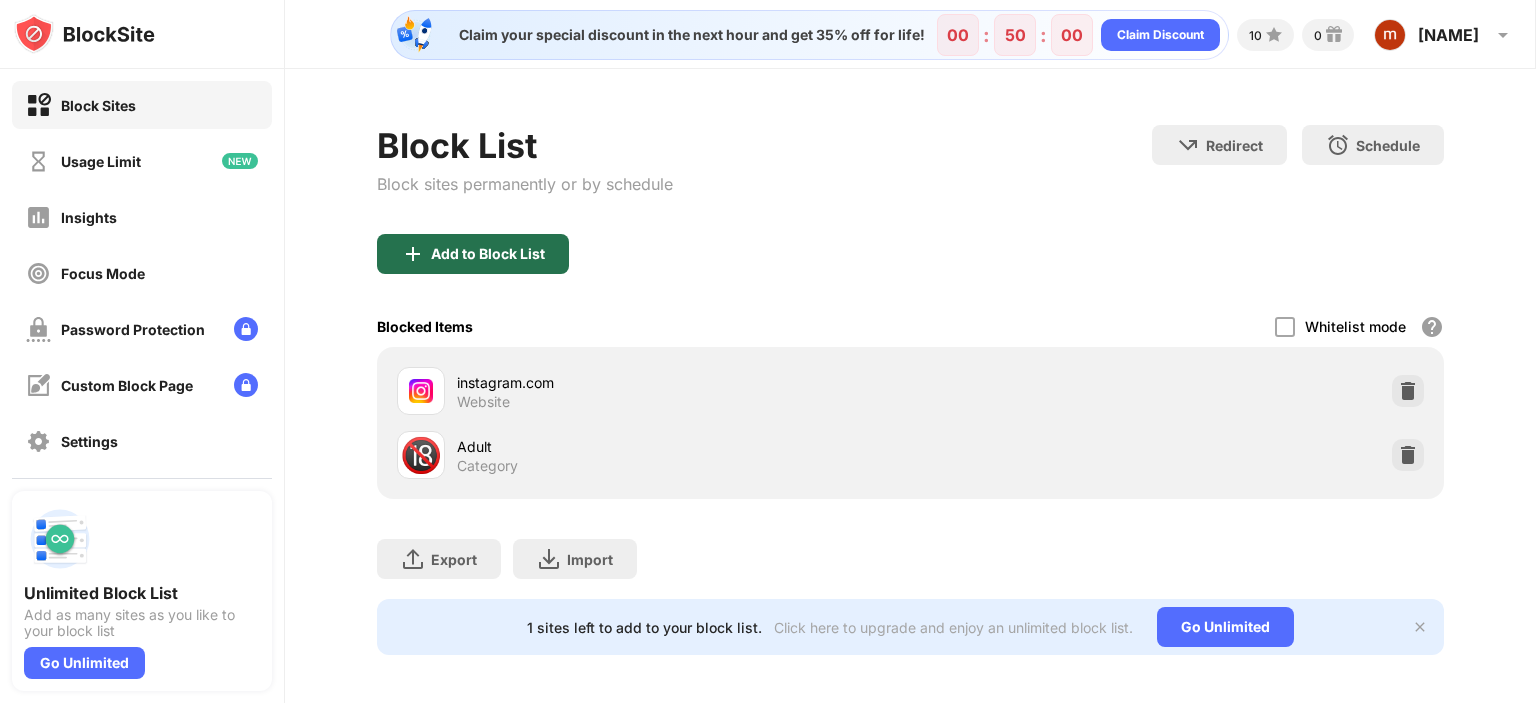 click on "Add to Block List" at bounding box center [488, 254] 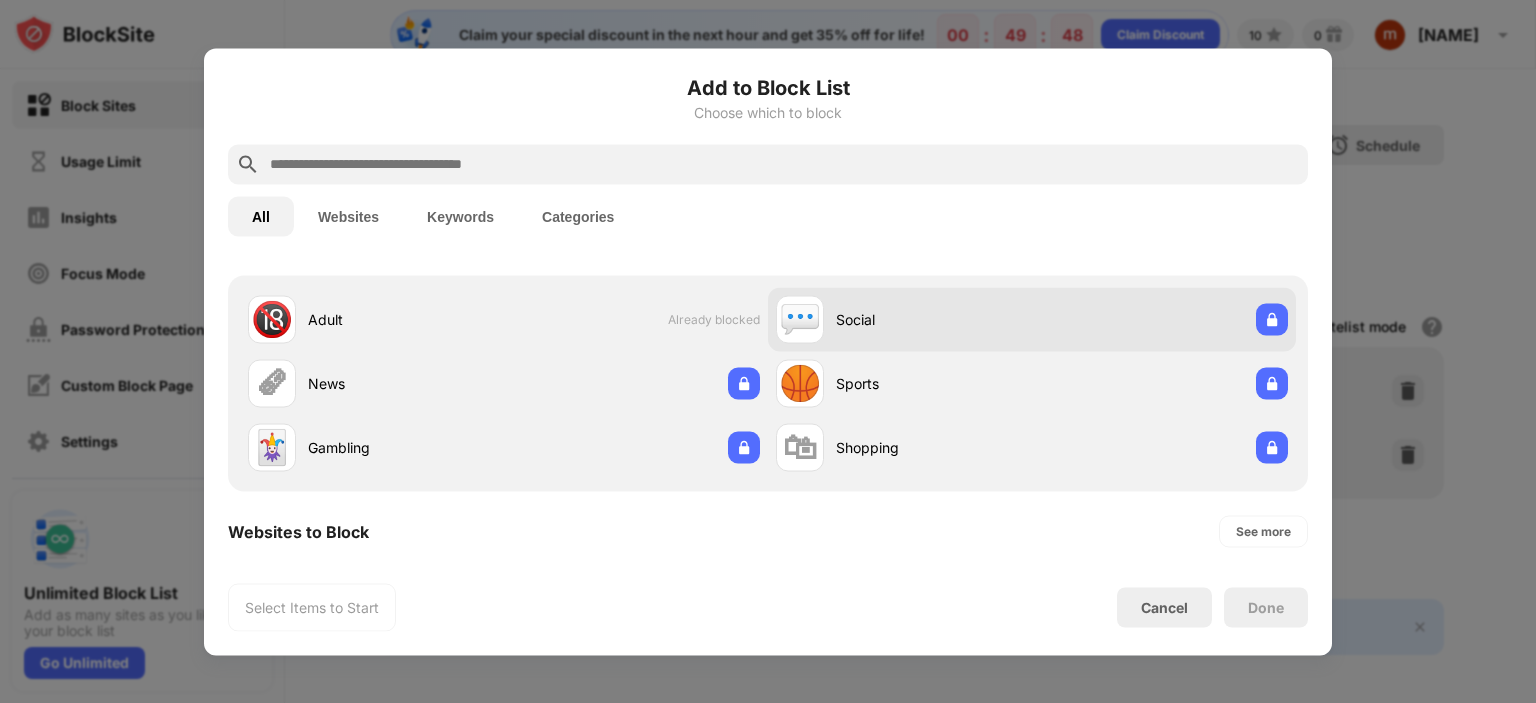 scroll, scrollTop: 0, scrollLeft: 0, axis: both 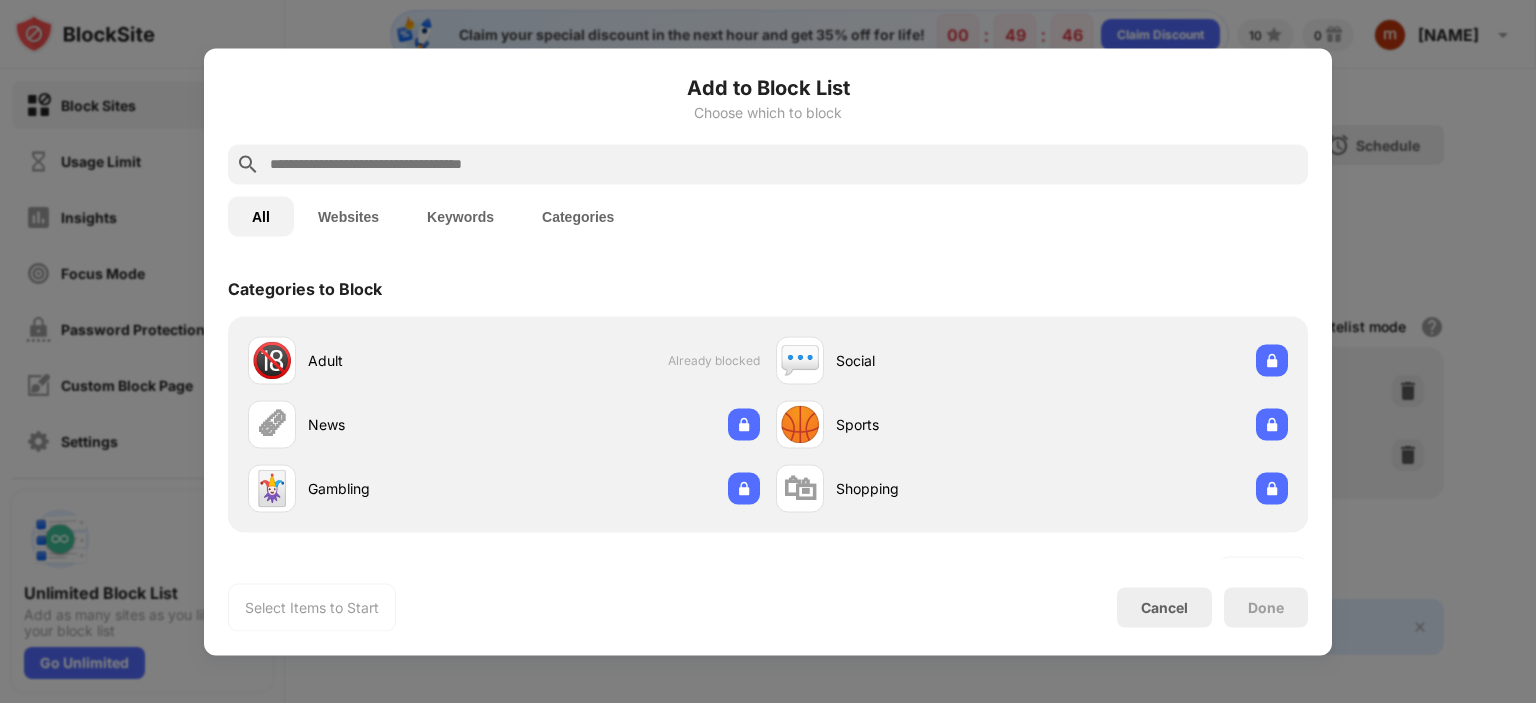 click on "Keywords" at bounding box center (460, 216) 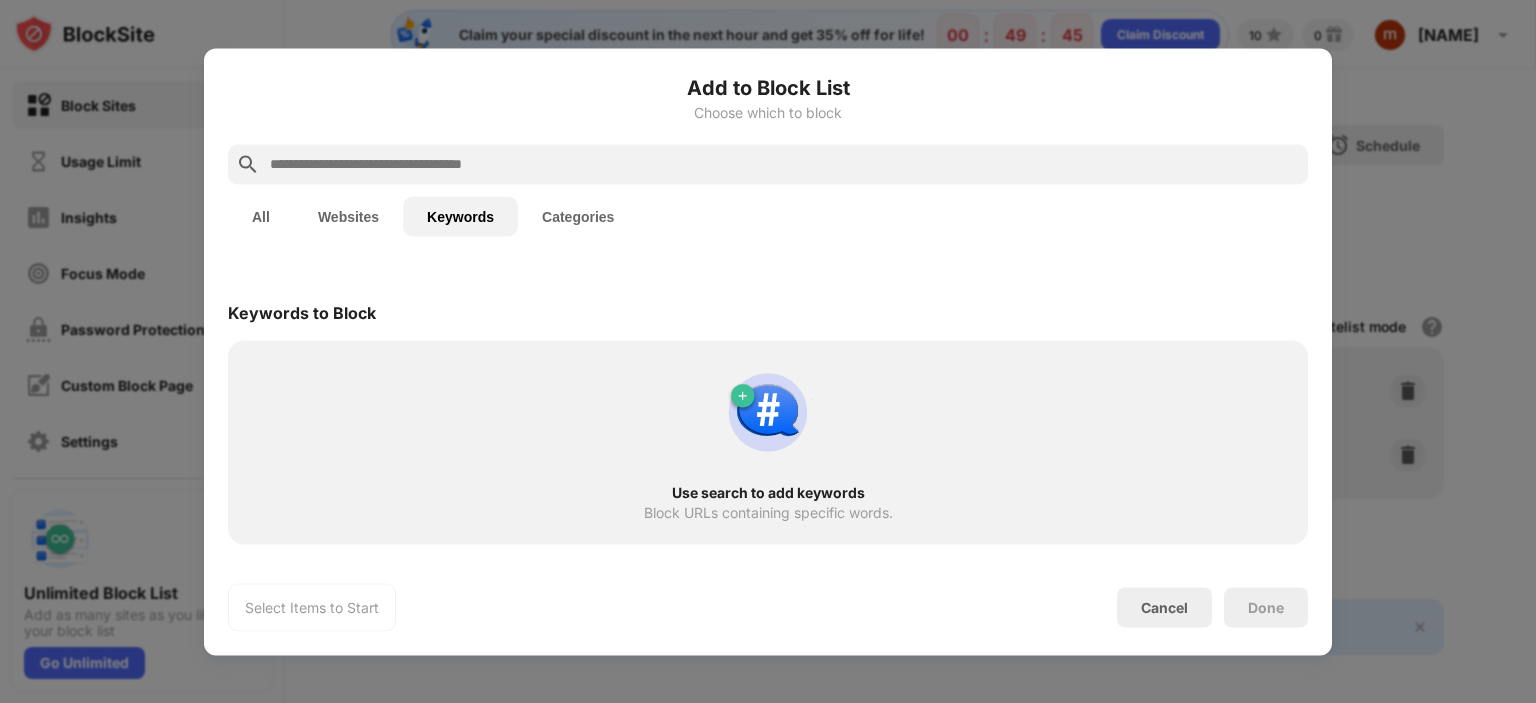 click on "Websites" at bounding box center (348, 216) 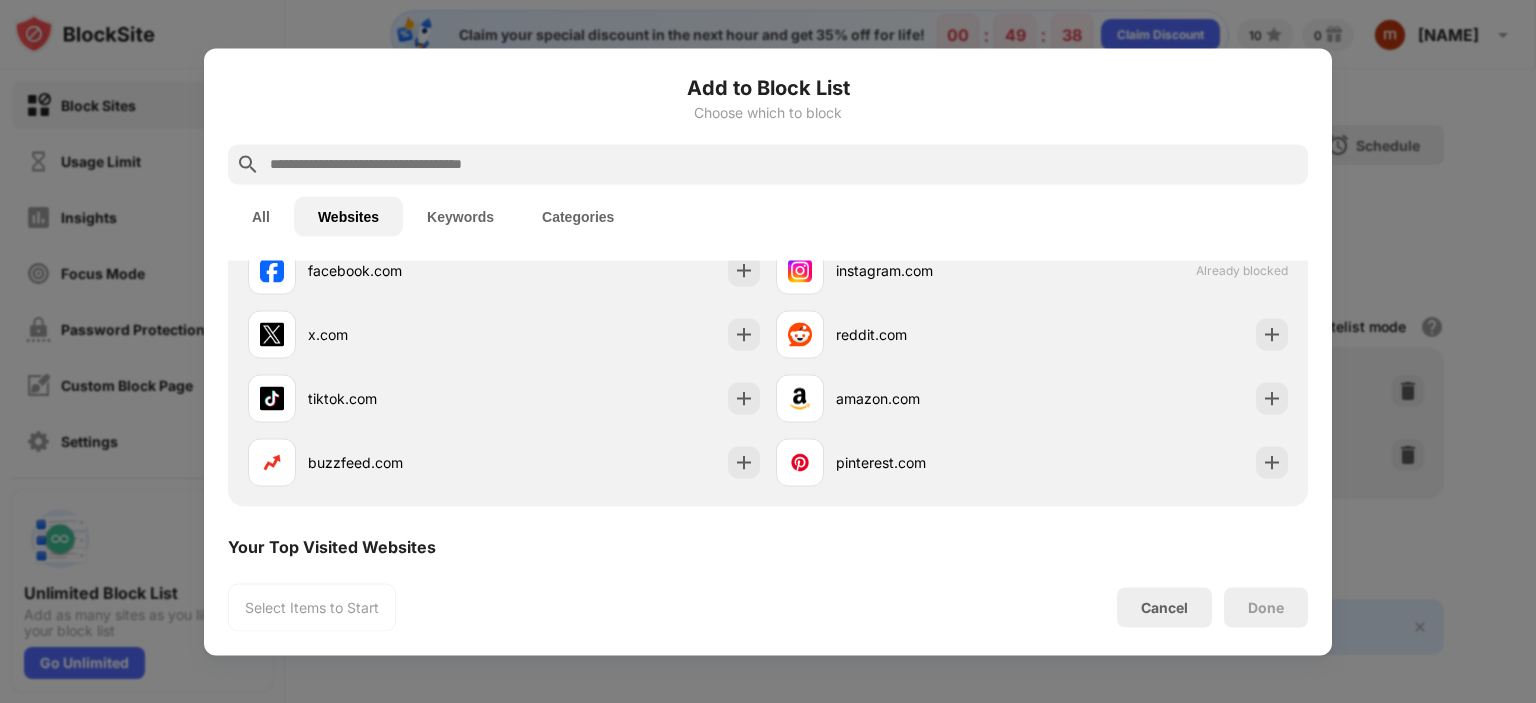 scroll, scrollTop: 200, scrollLeft: 0, axis: vertical 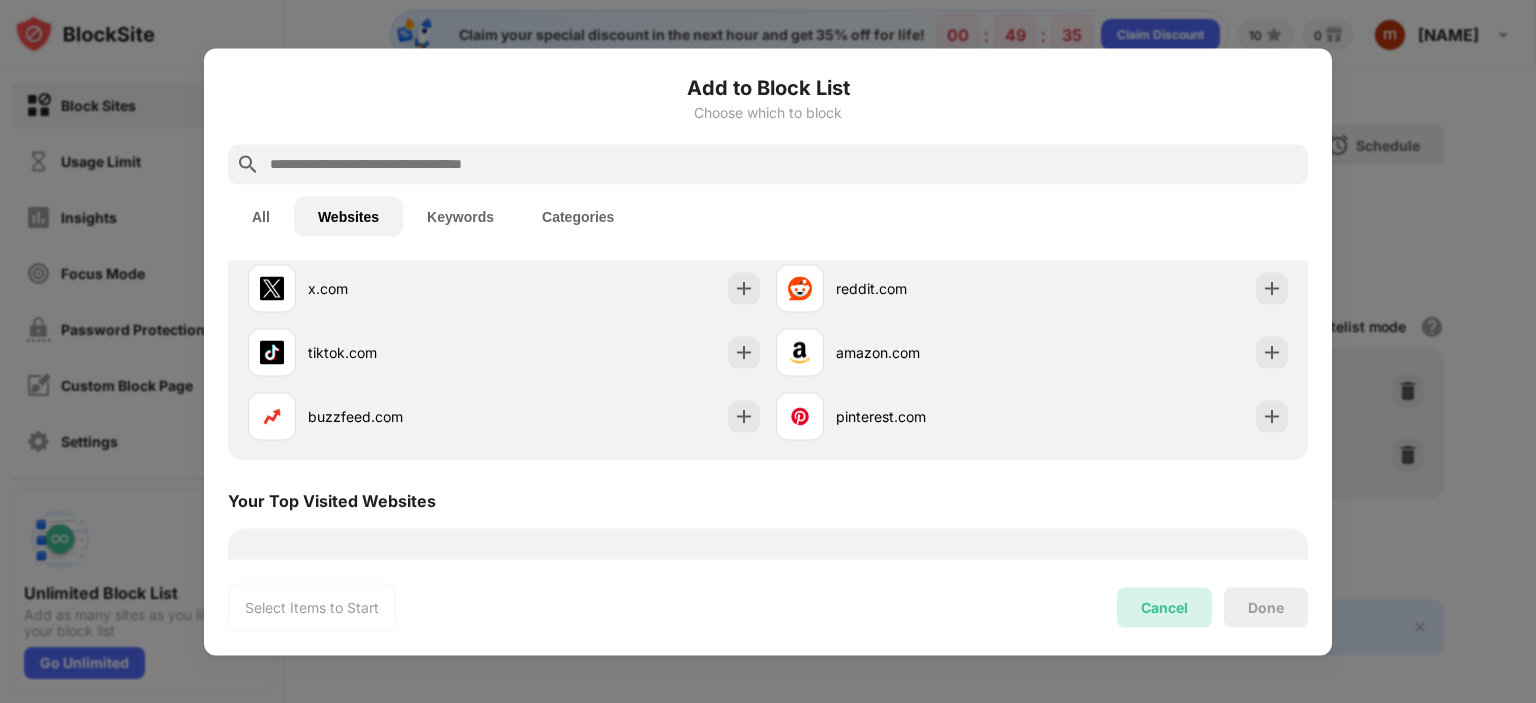 click on "Cancel" at bounding box center [1164, 607] 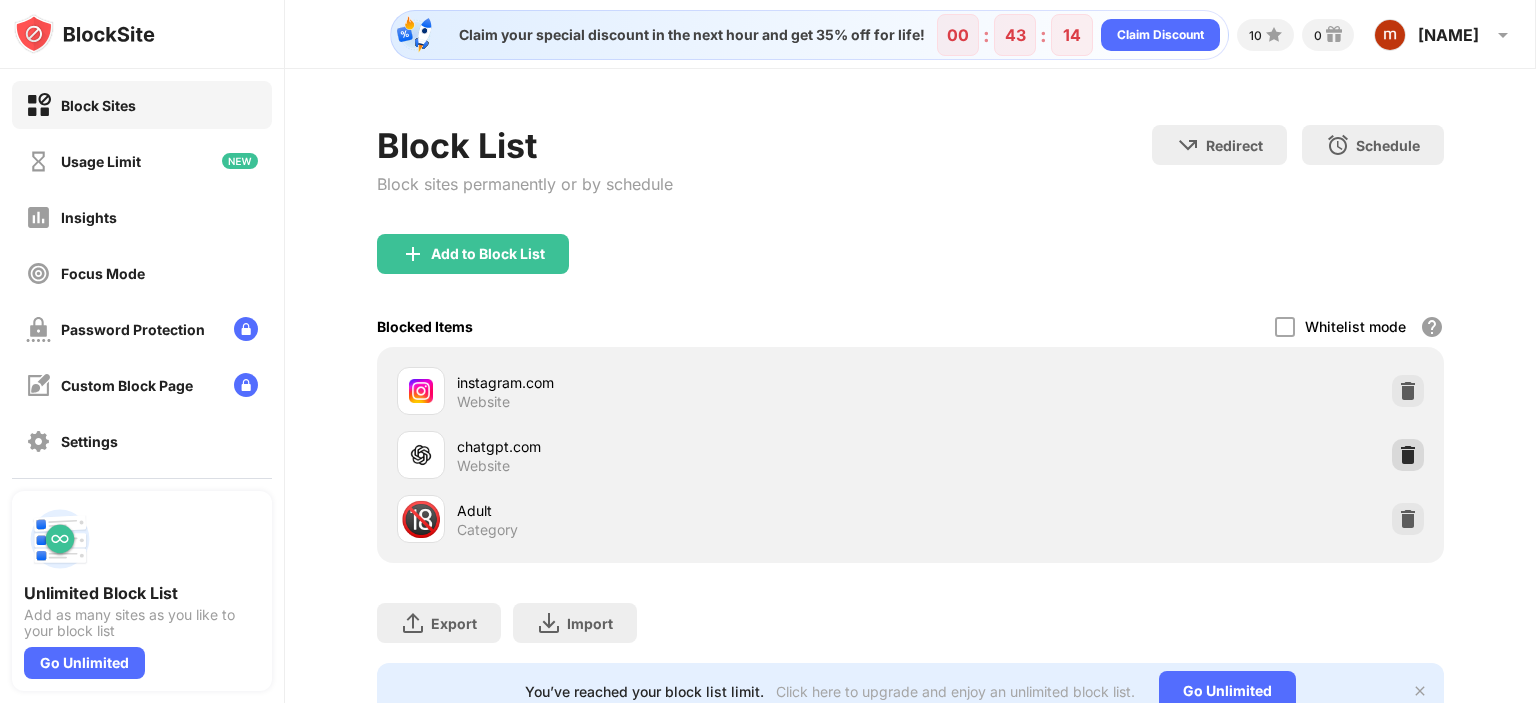 click at bounding box center [1408, 455] 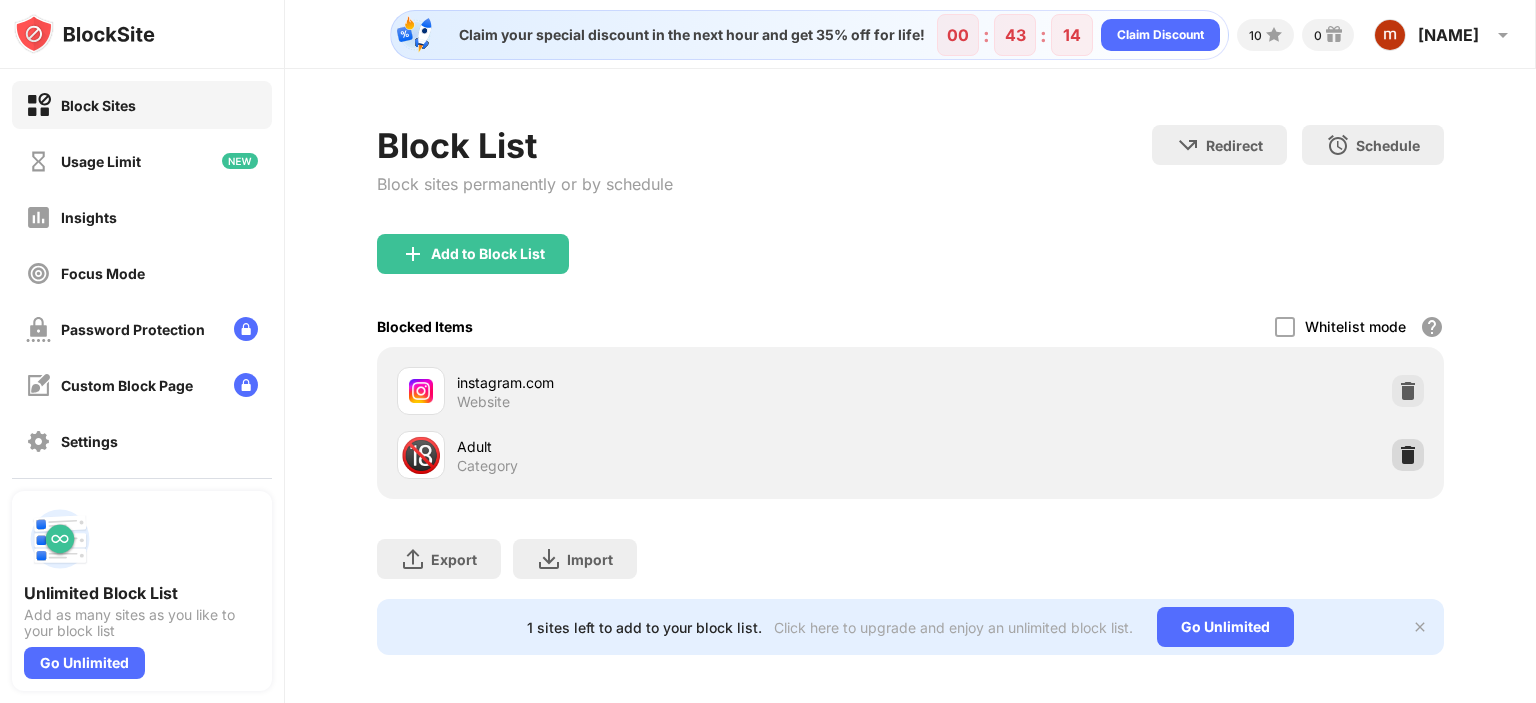 click at bounding box center [1408, 455] 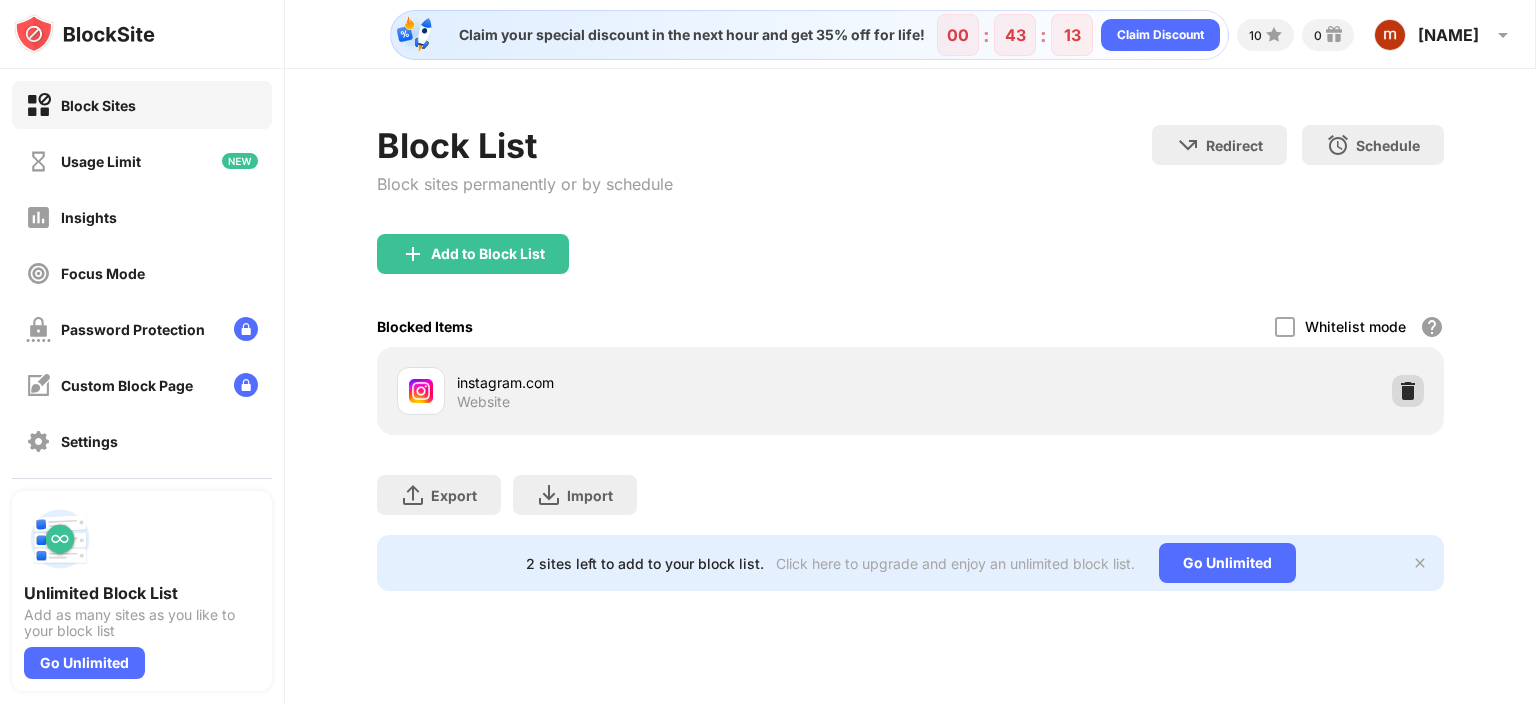 click at bounding box center [1408, 391] 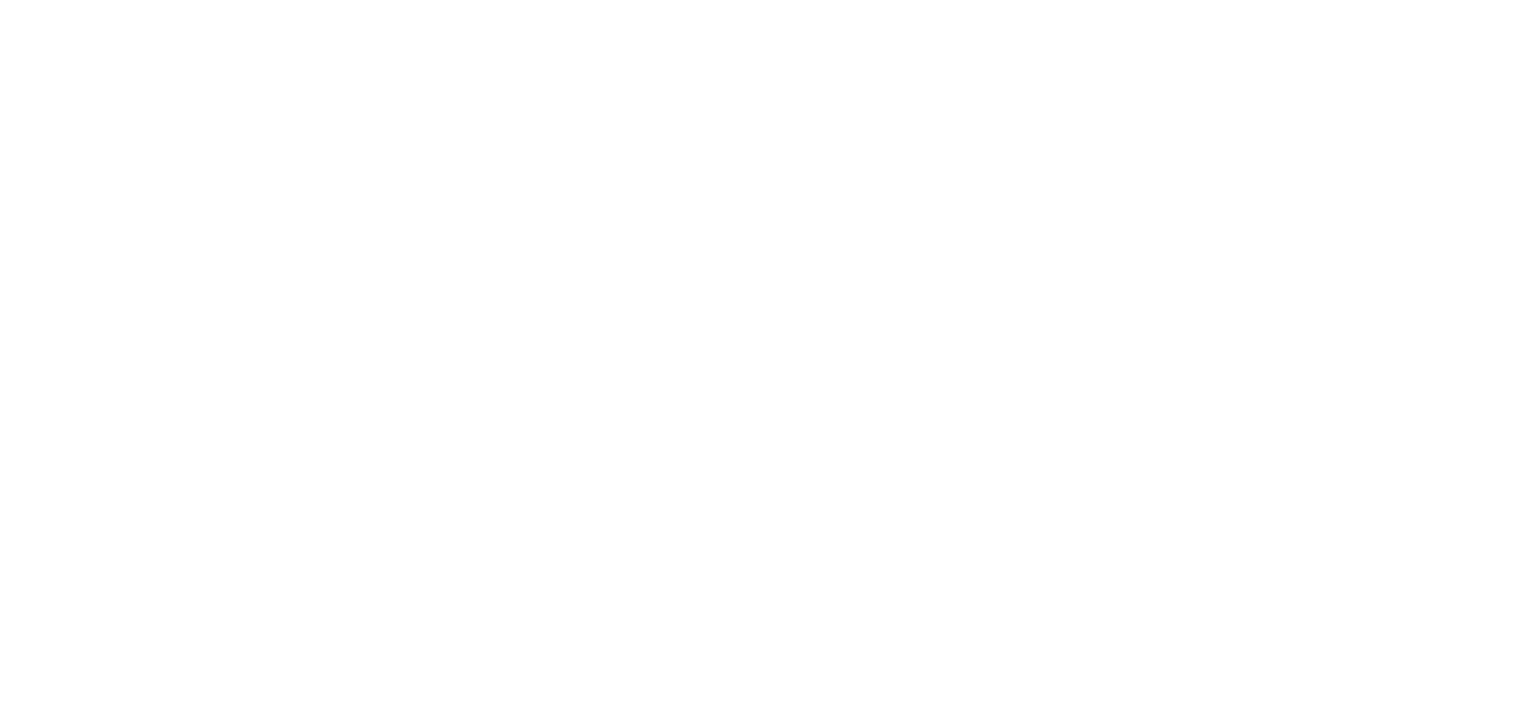 scroll, scrollTop: 0, scrollLeft: 0, axis: both 